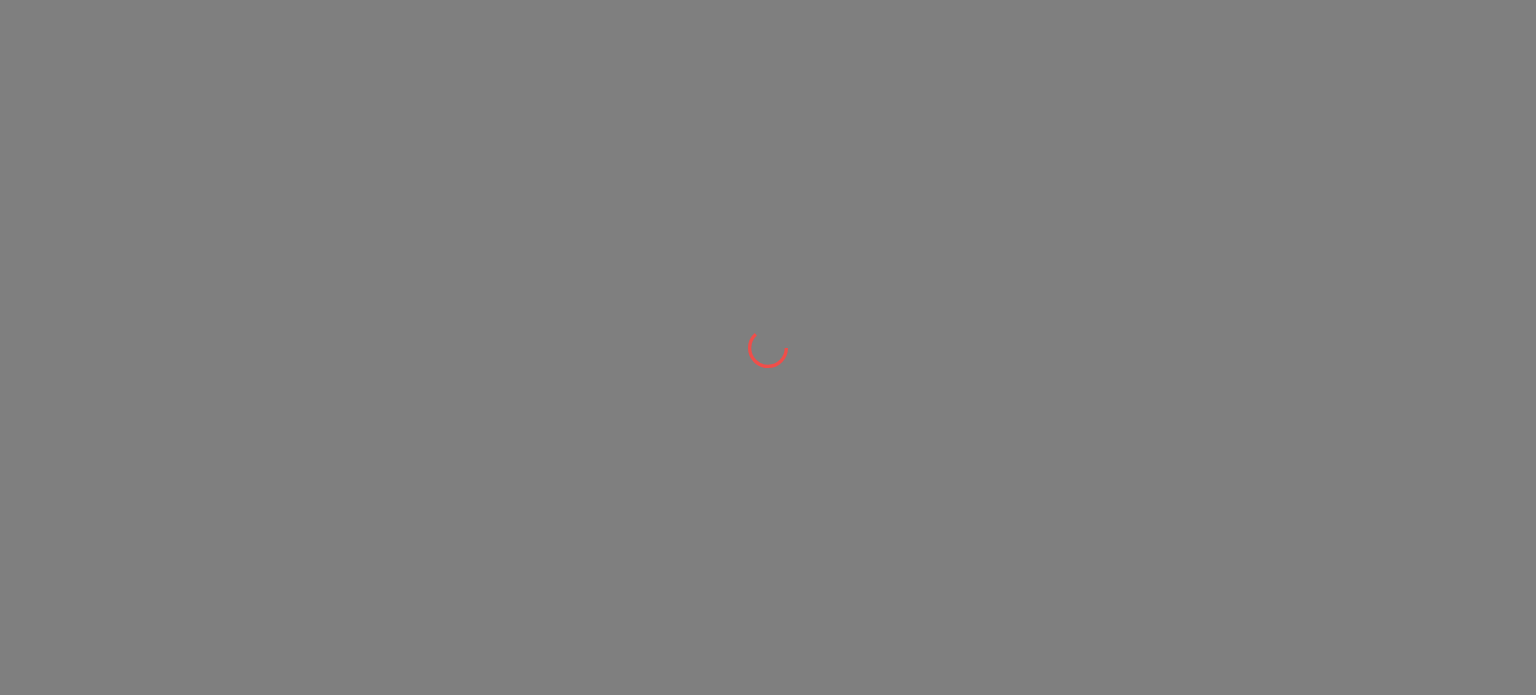 scroll, scrollTop: 0, scrollLeft: 0, axis: both 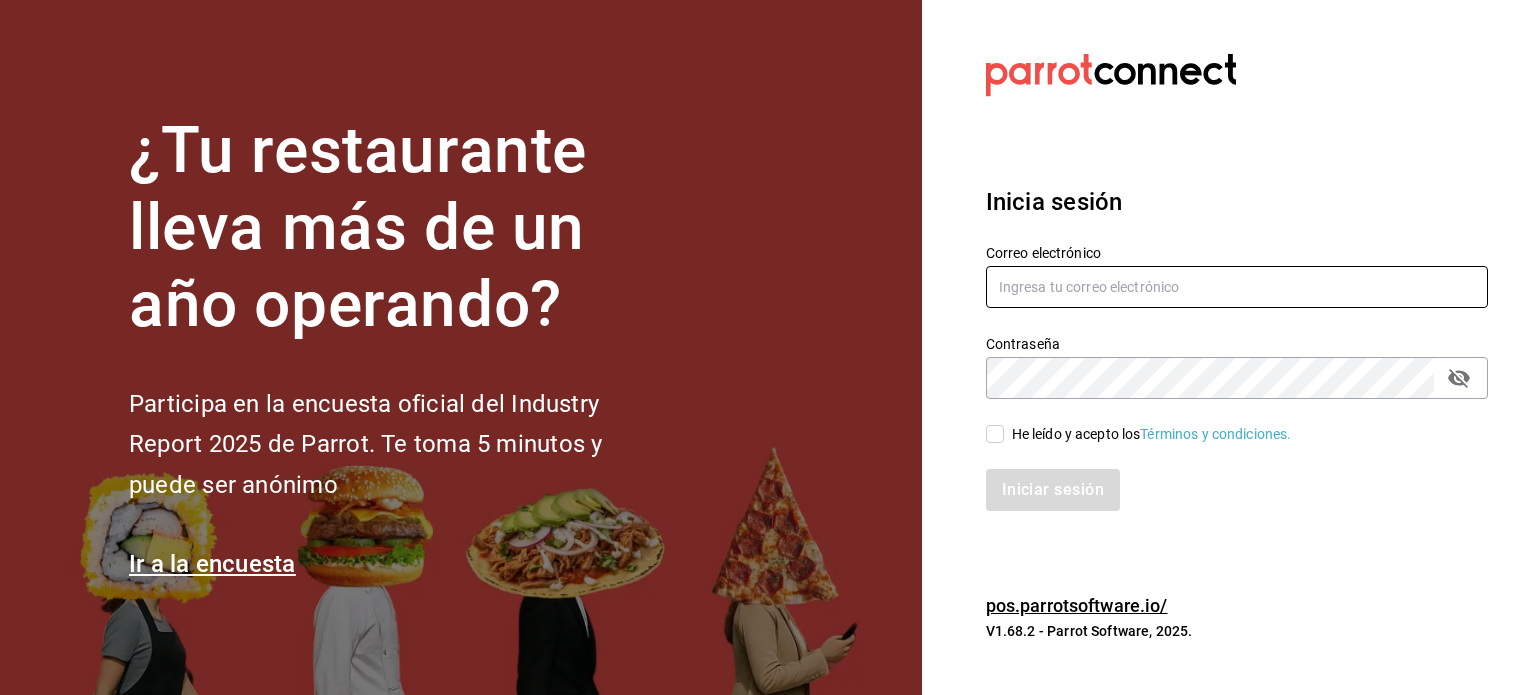 type on "[EMAIL]" 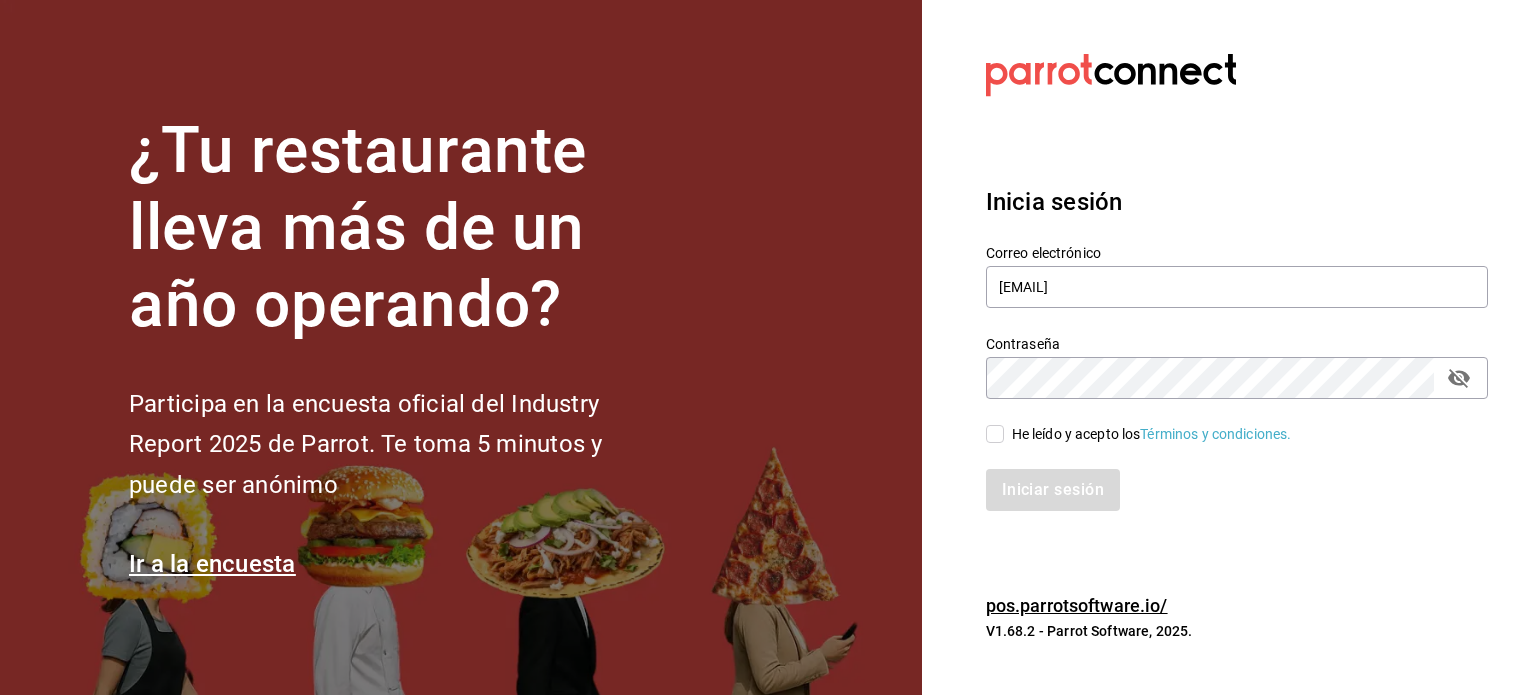 click on "He leído y acepto los  Términos y condiciones." at bounding box center (995, 434) 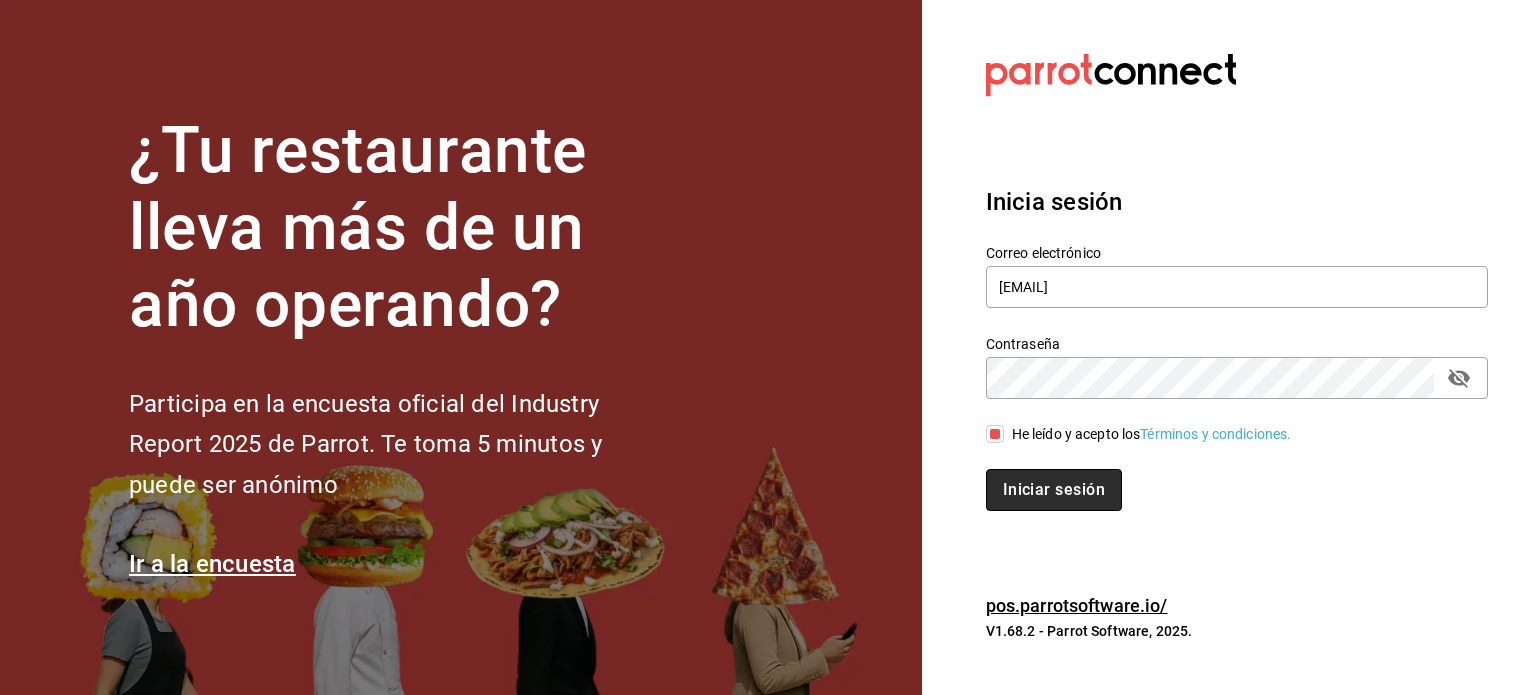 click on "Iniciar sesión" at bounding box center [1054, 490] 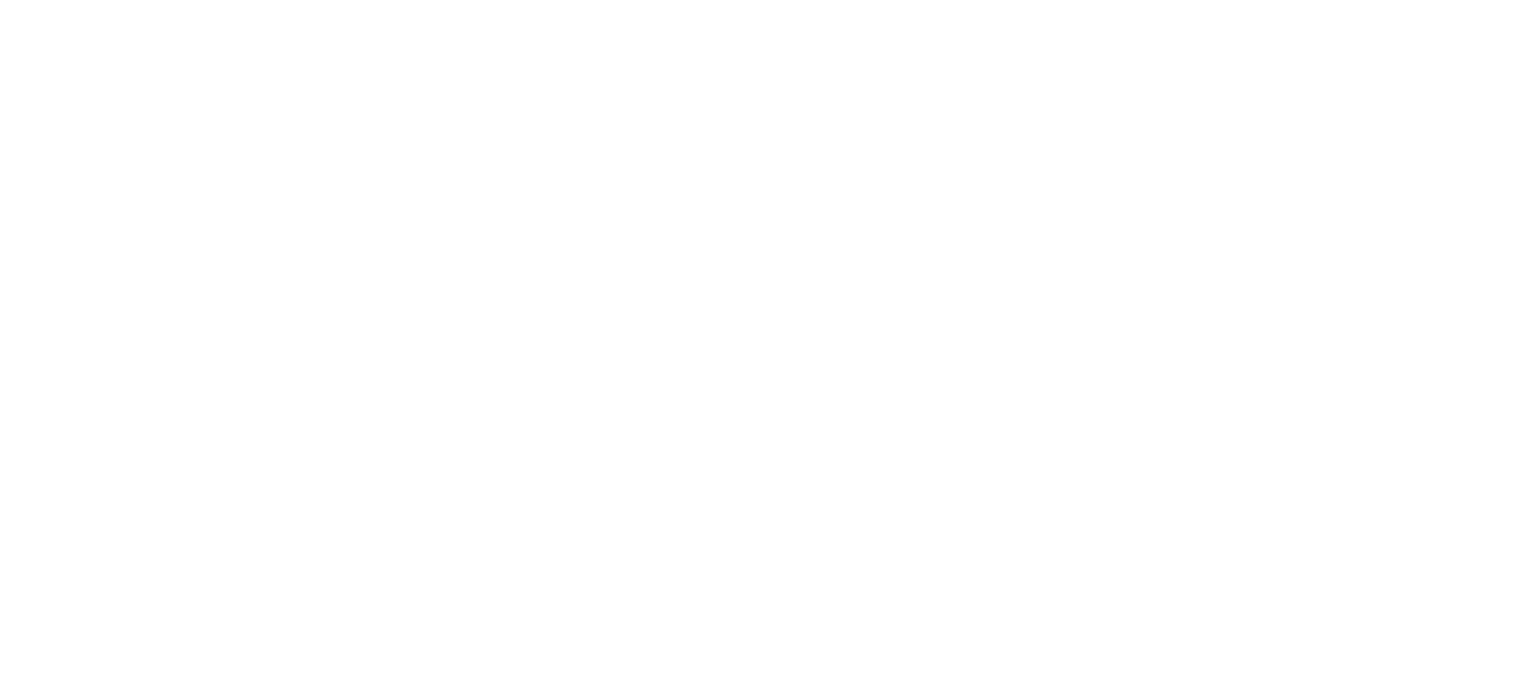 scroll, scrollTop: 0, scrollLeft: 0, axis: both 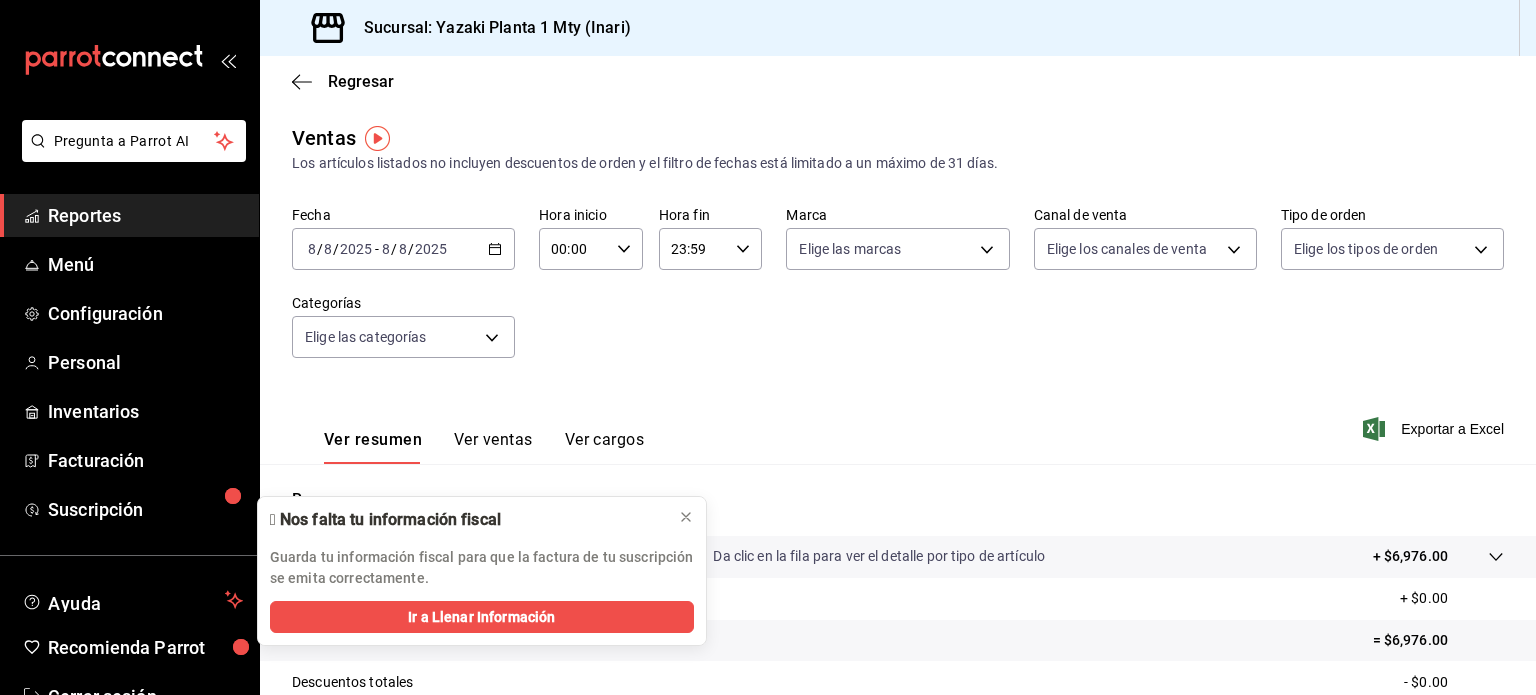 drag, startPoint x: 484, startPoint y: 249, endPoint x: 404, endPoint y: 228, distance: 82.710335 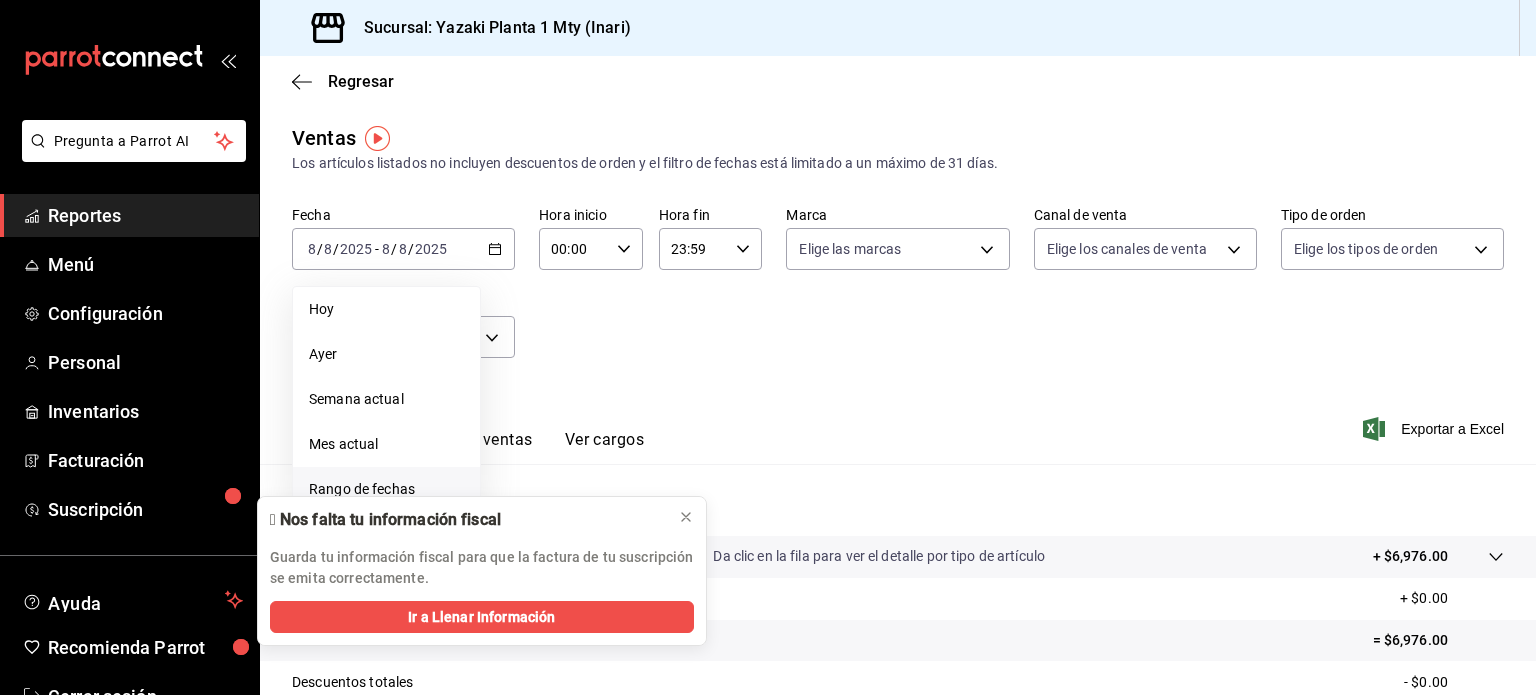click on "Rango de fechas" at bounding box center [386, 489] 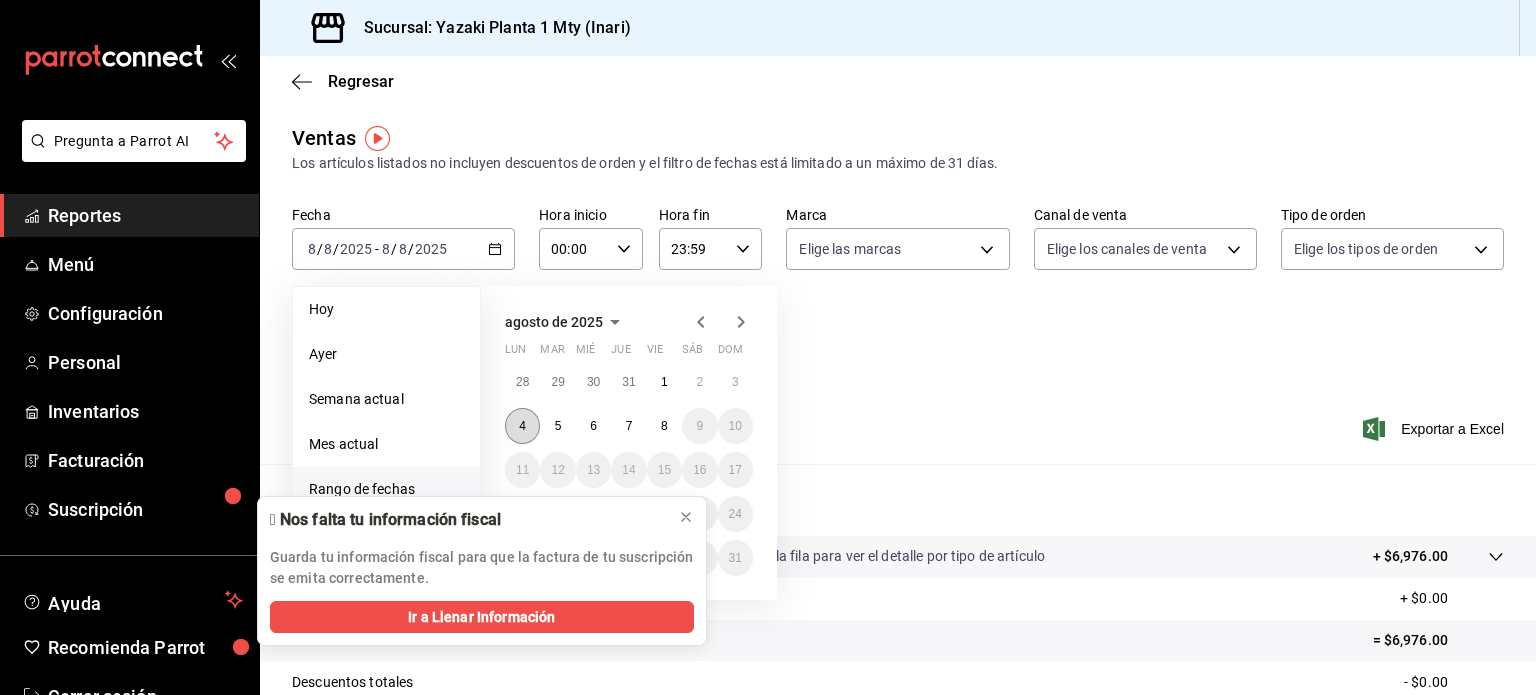 click on "4" at bounding box center (522, 426) 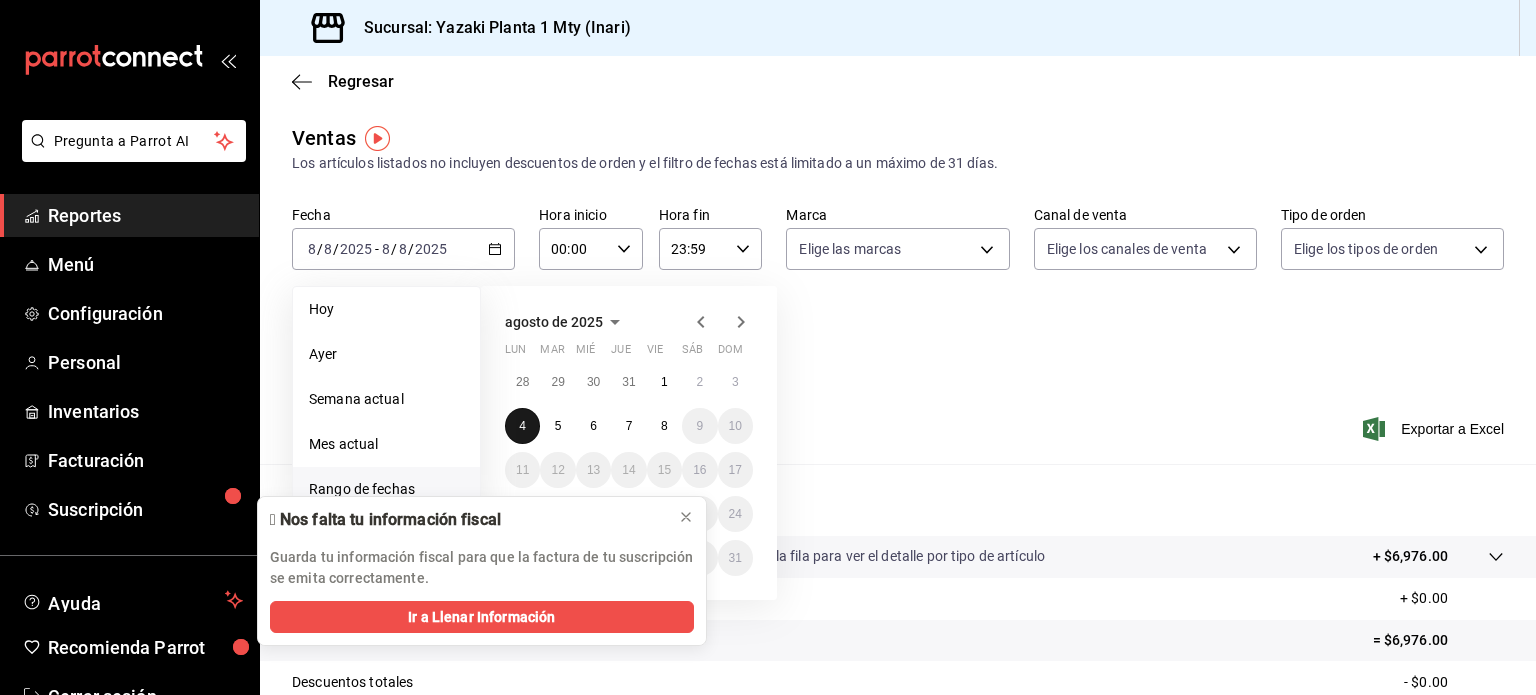 click on "4" at bounding box center [522, 426] 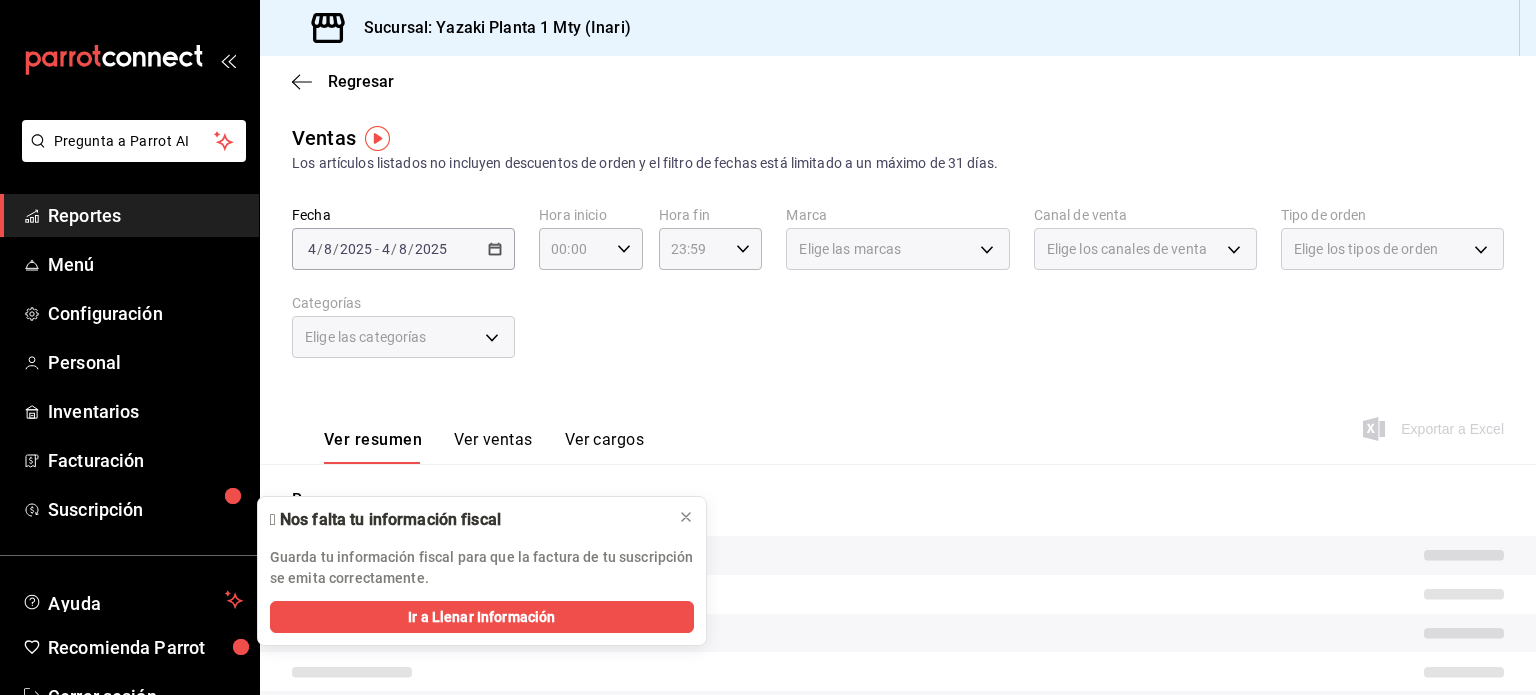 click on "Ver resumen Ver ventas Ver cargos" at bounding box center (468, 435) 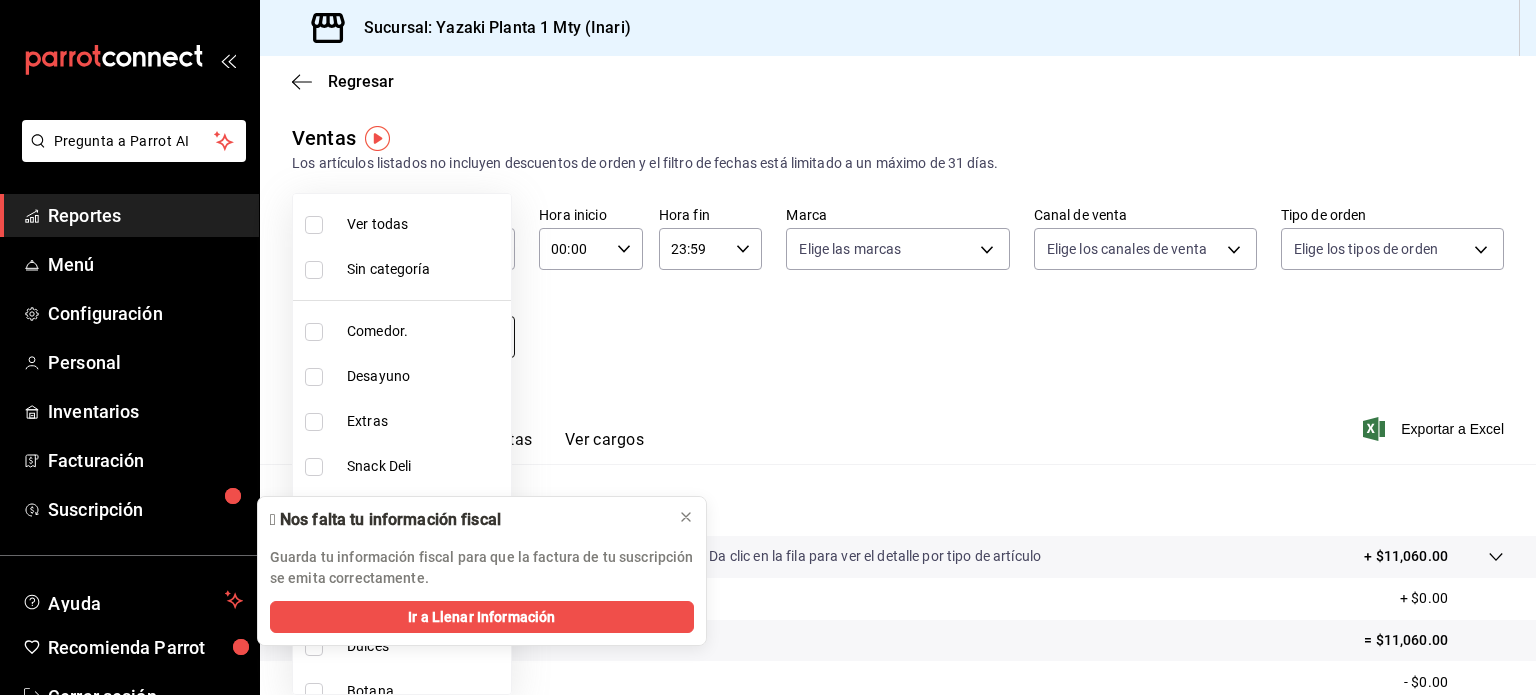 click on "Pregunta a Parrot AI Reportes   Menú   Configuración   Personal   Inventarios   Facturación   Suscripción   Ayuda Recomienda Parrot   Cerrar sesión   Sugerir nueva función   Sucursal: Yazaki Planta 1 Mty (Inari) Regresar Ventas Los artículos listados no incluyen descuentos de orden y el filtro de fechas está limitado a un máximo de 31 días. Fecha 2025-08-04 4 / 8 / 2025 - 2025-08-04 4 / 8 / 2025 Hora inicio 00:00 Hora inicio Hora fin 23:59 Hora fin Marca Elige las marcas Canal de venta Elige los canales de venta Tipo de orden Elige los tipos de orden Categorías Elige las categorías Ver resumen Ver ventas Ver cargos Exportar a Excel Resumen Total artículos Da clic en la fila para ver el detalle por tipo de artículo + $11,060.00 Cargos por servicio + $0.00 Venta bruta = $11,060.00 Descuentos totales - $0.00 Certificados de regalo - $0.00 Venta total = $11,060.00 Impuestos - $1,525.52 Venta neta = $9,534.48 Pregunta a Parrot AI Reportes   Menú   Configuración   Personal   Inventarios       Ayuda" at bounding box center [768, 347] 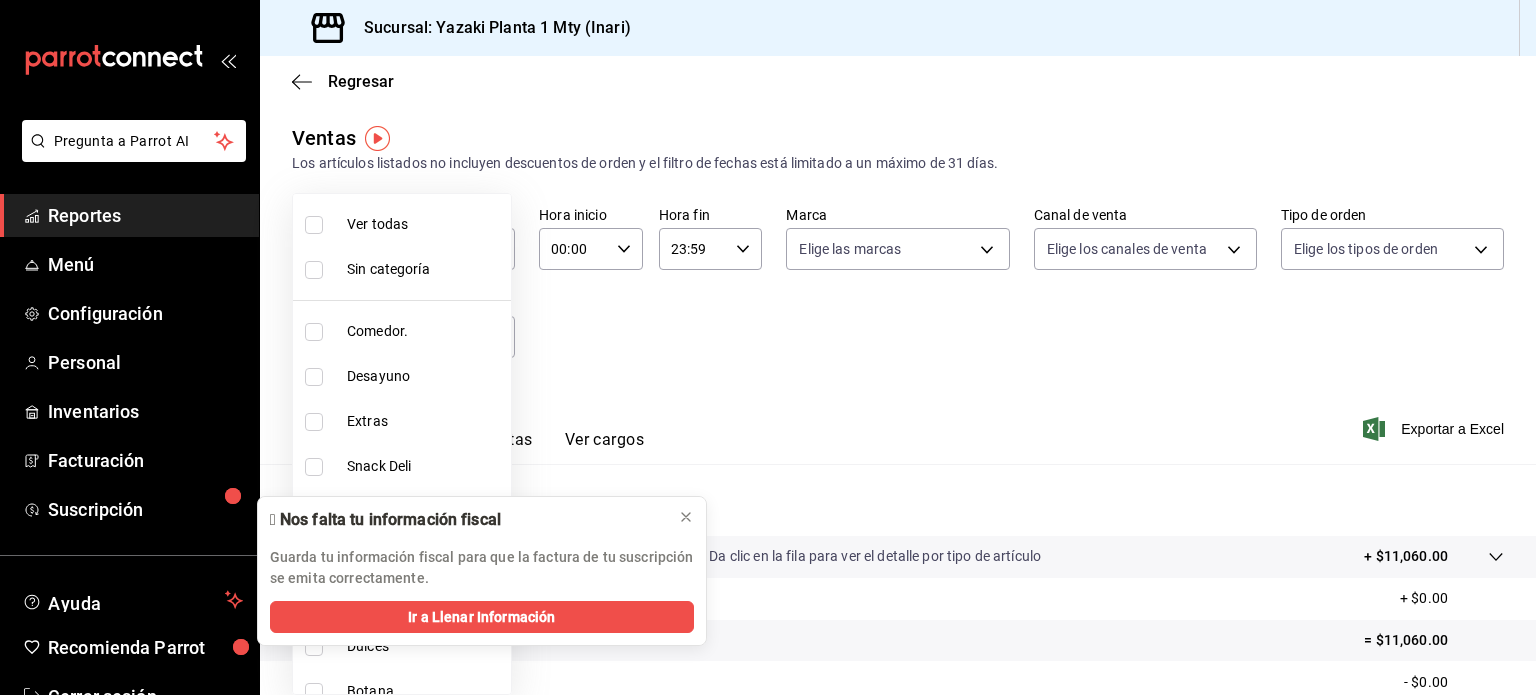click on "Ver todas" at bounding box center (425, 224) 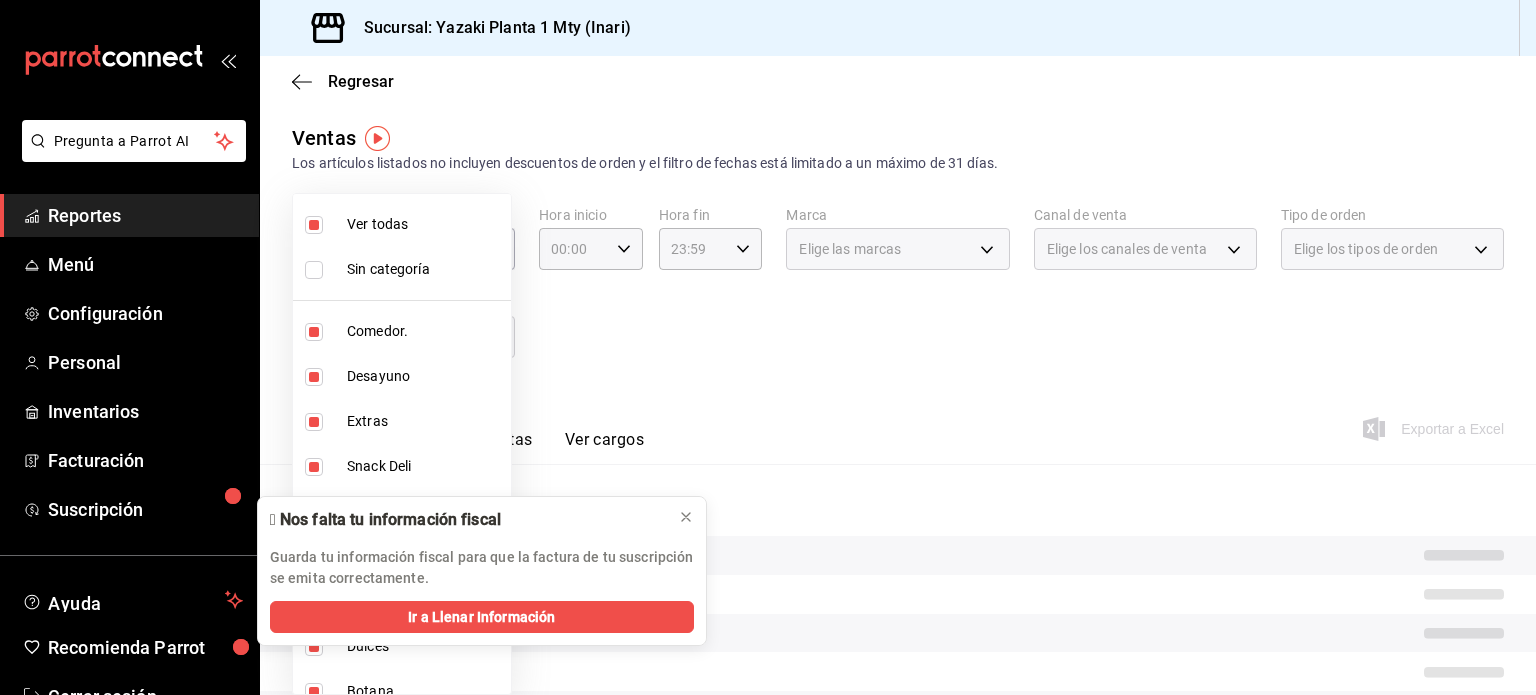 click on "Sin categoría" at bounding box center [402, 269] 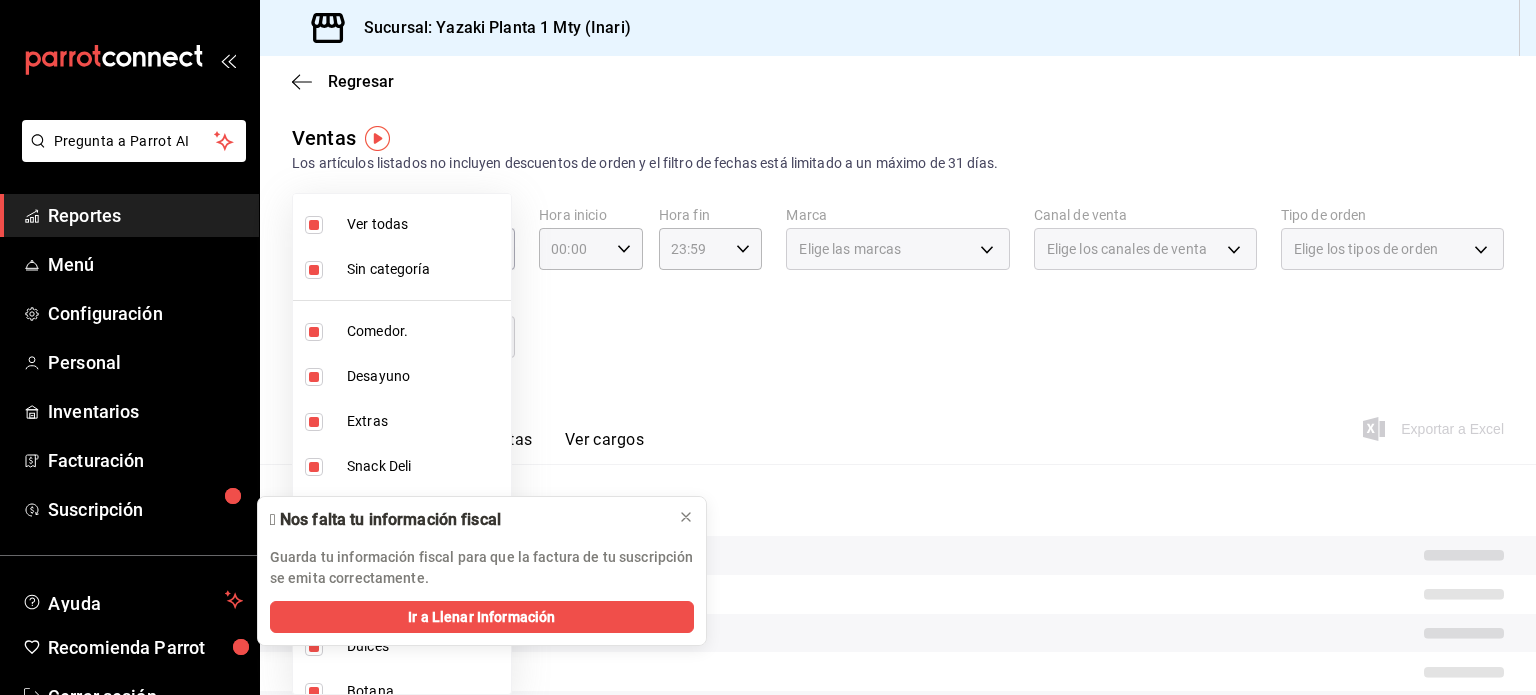 click on "Comedor." at bounding box center [425, 331] 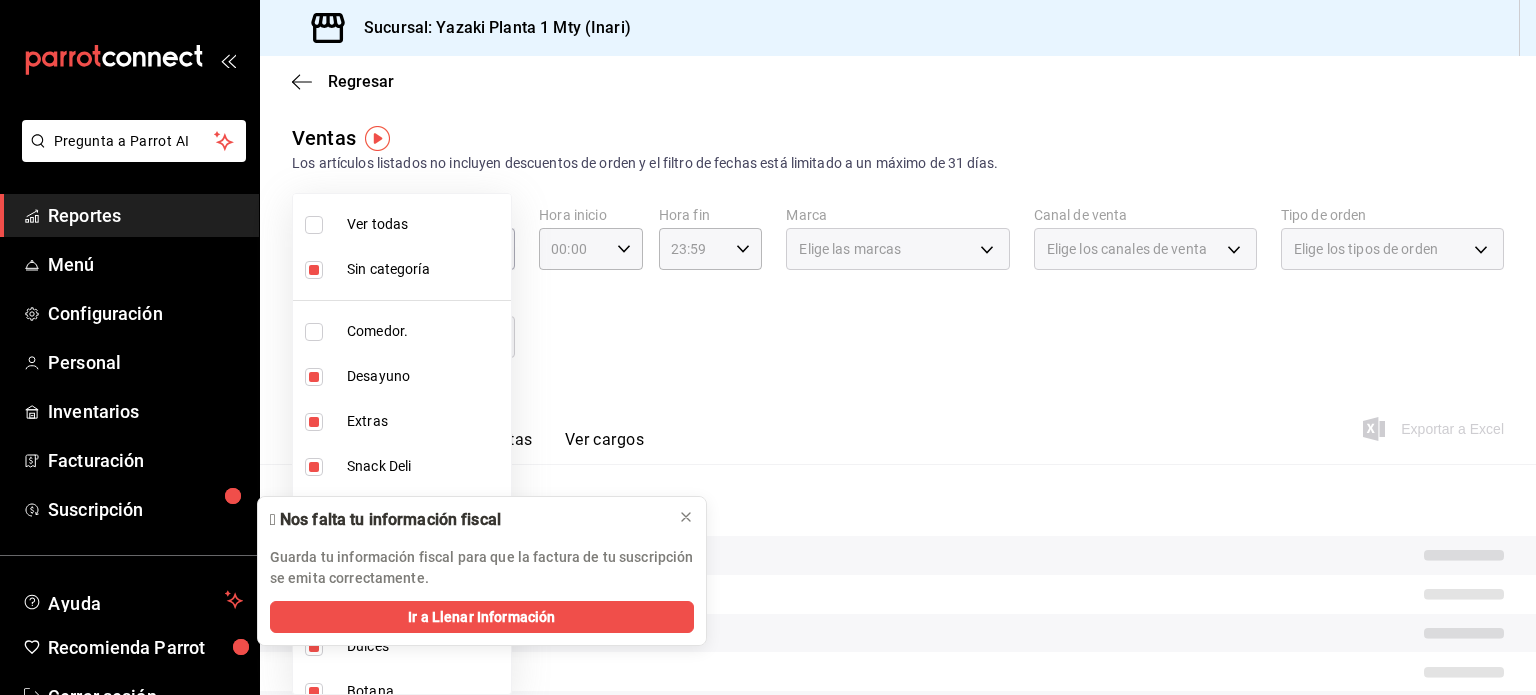 click on "Desayuno" at bounding box center [402, 376] 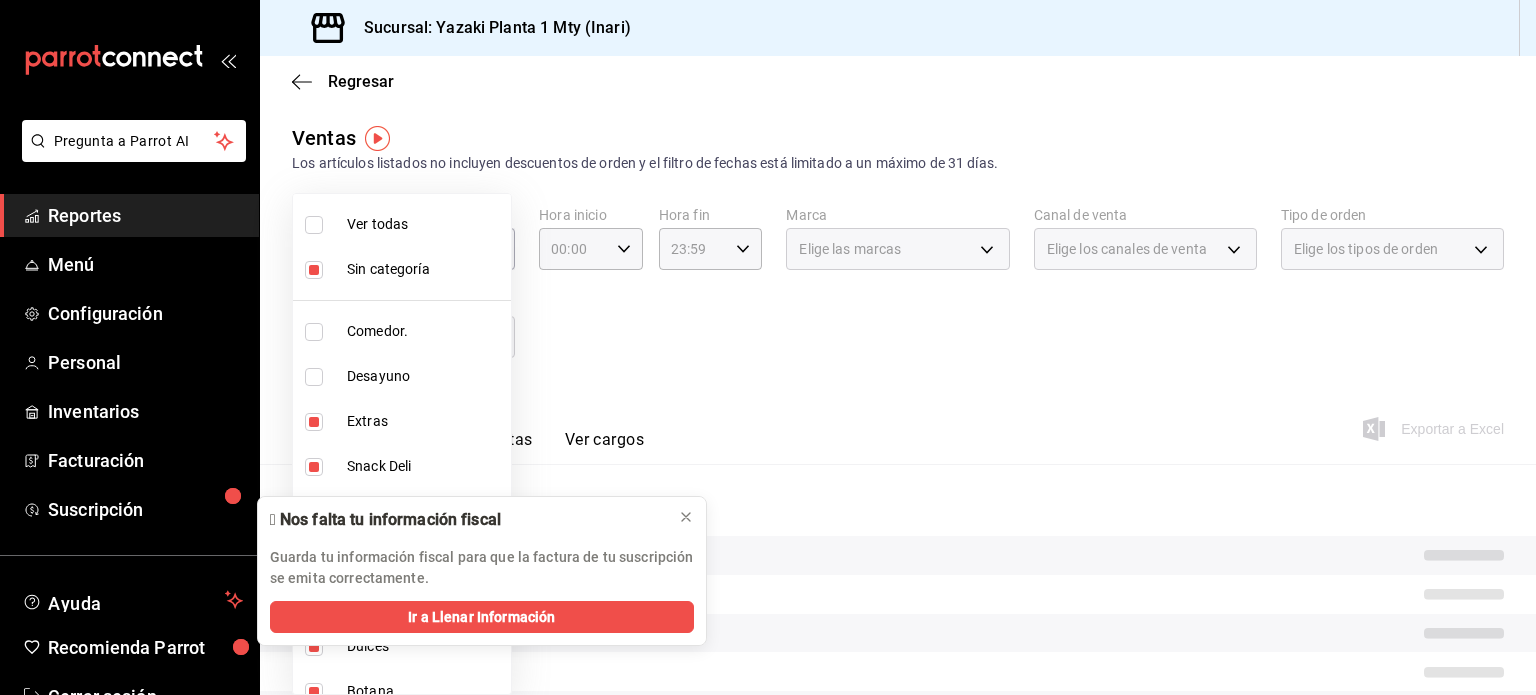 type on "78913509-6f01-489d-aa6f-36c36dbf1dc2,b58dcbaa-452e-4289-a593-6a4fa3e51699,48e4b2d0-35b3-46c2-9e92-0646e6e76895,cabc796e-58ce-4c88-b5f7-56d8b34e54bd,0a02e885-798d-44ed-982e-a8f9a64ed5b9,f7e3a30d-3cbd-40ea-b861-01e25dbeece7,1a40f557-2340-4214-8f48-d9580c6d3ec7,526cecb0-2755-4f5a-96cb-1bc602668926,75a4423b-213f-492f-8b8c-29900992f892,b2cba174-4a6f-4361-b9f6-eba9cd2468c8" 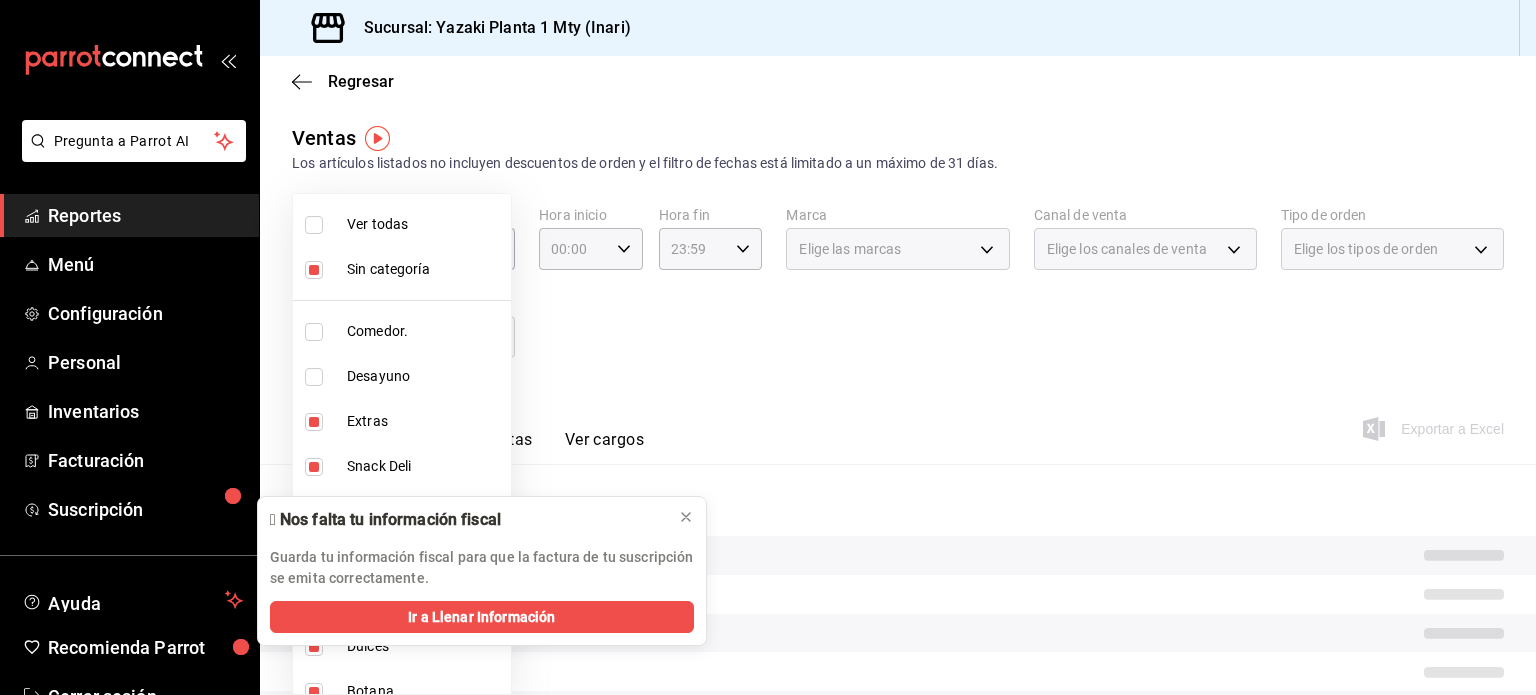 checkbox on "false" 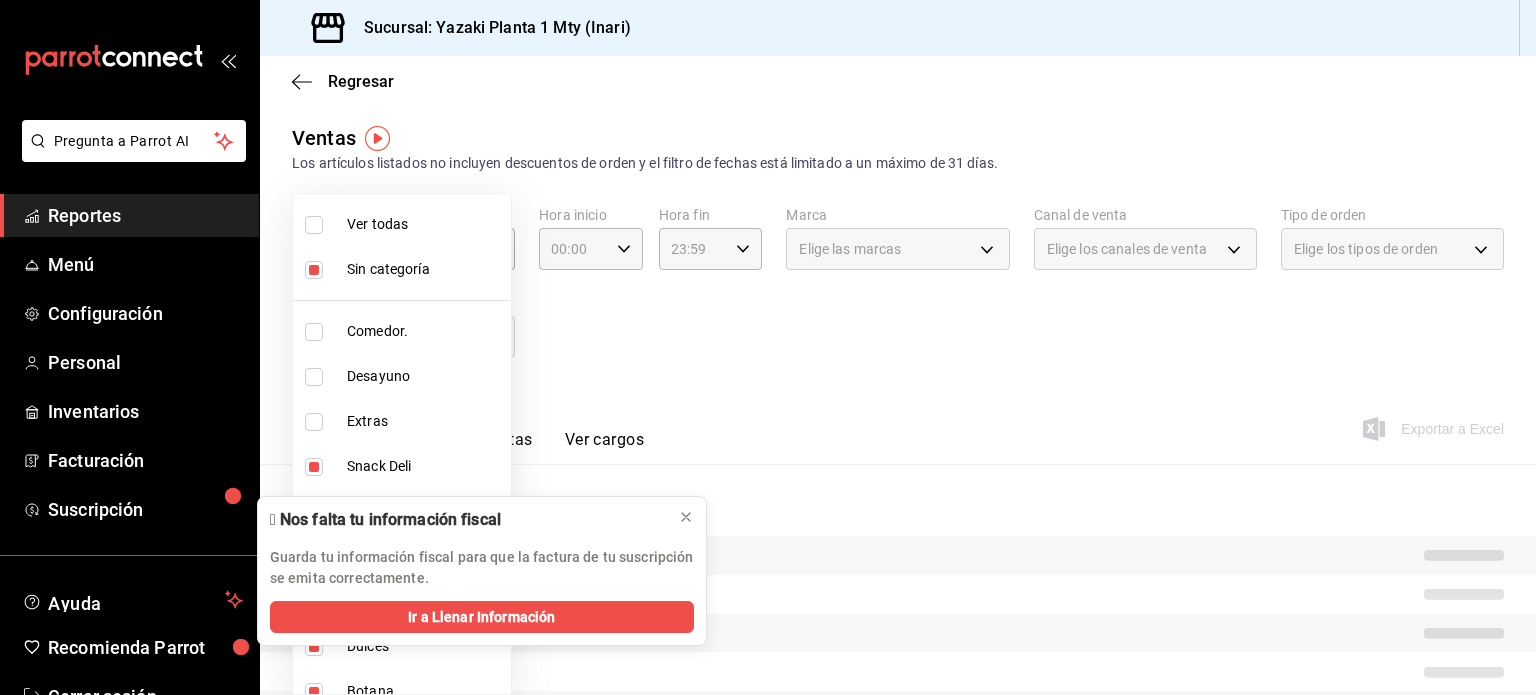 click on "Snack Deli" at bounding box center [402, 466] 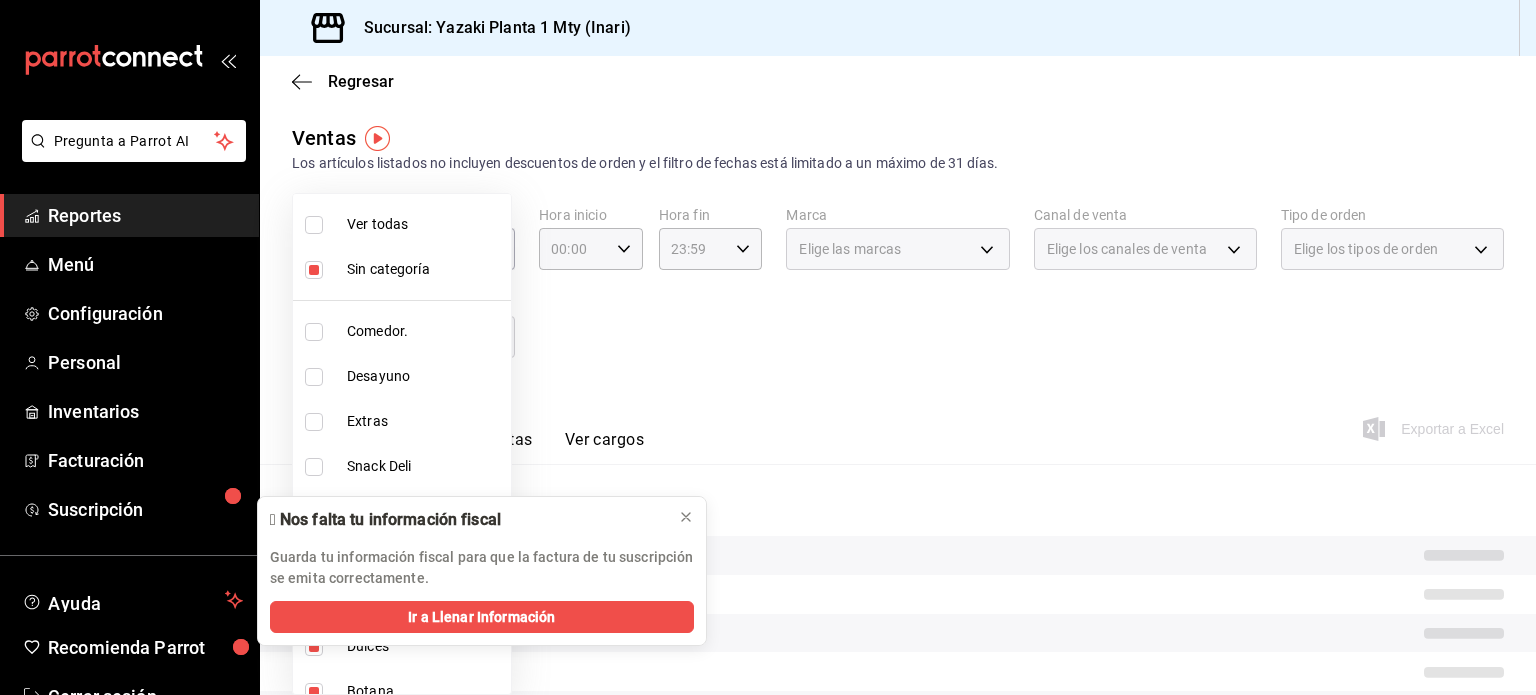 click on "Desayuno" at bounding box center (402, 376) 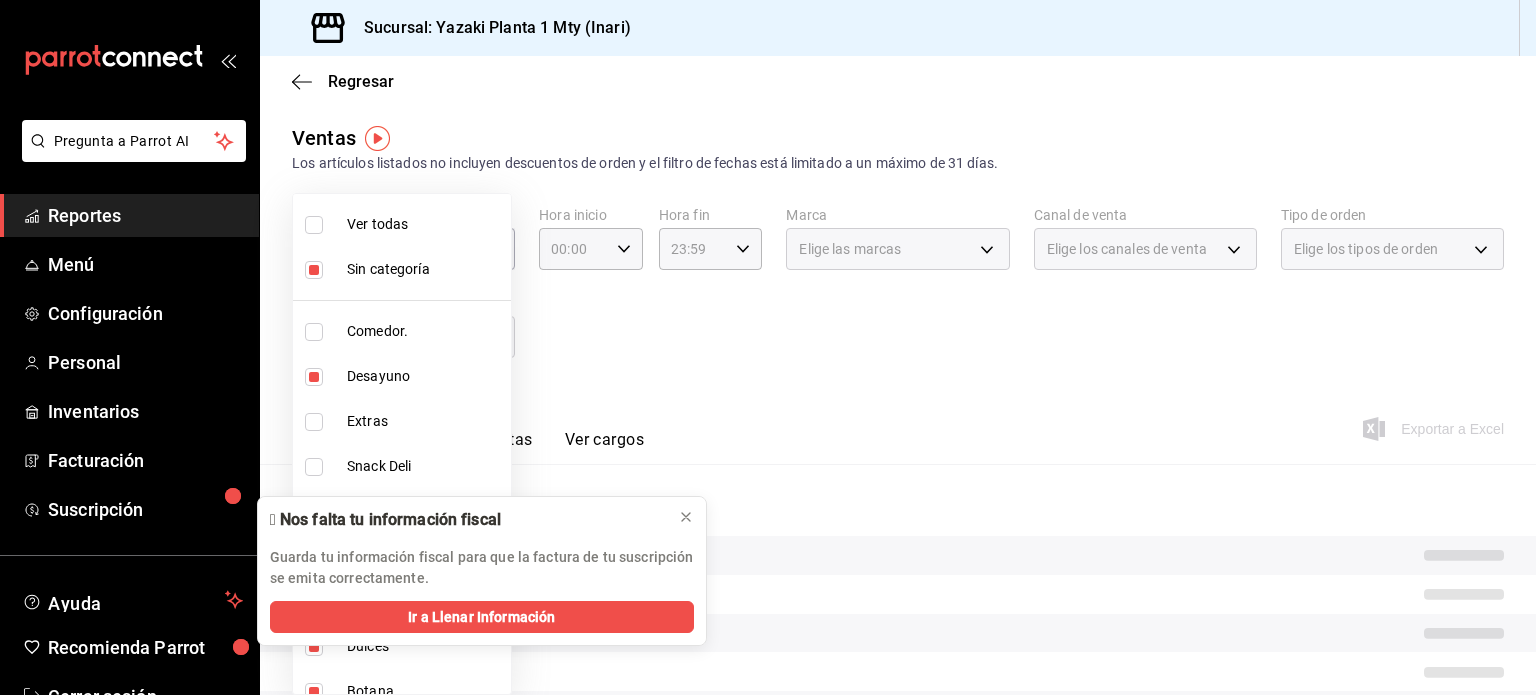 click on "Ver todas Sin categoría Comedor. Desayuno Extras Snack Deli Pan Lacteos Galletas Dulces Botana Bebidas Combos Postres" at bounding box center (402, 444) 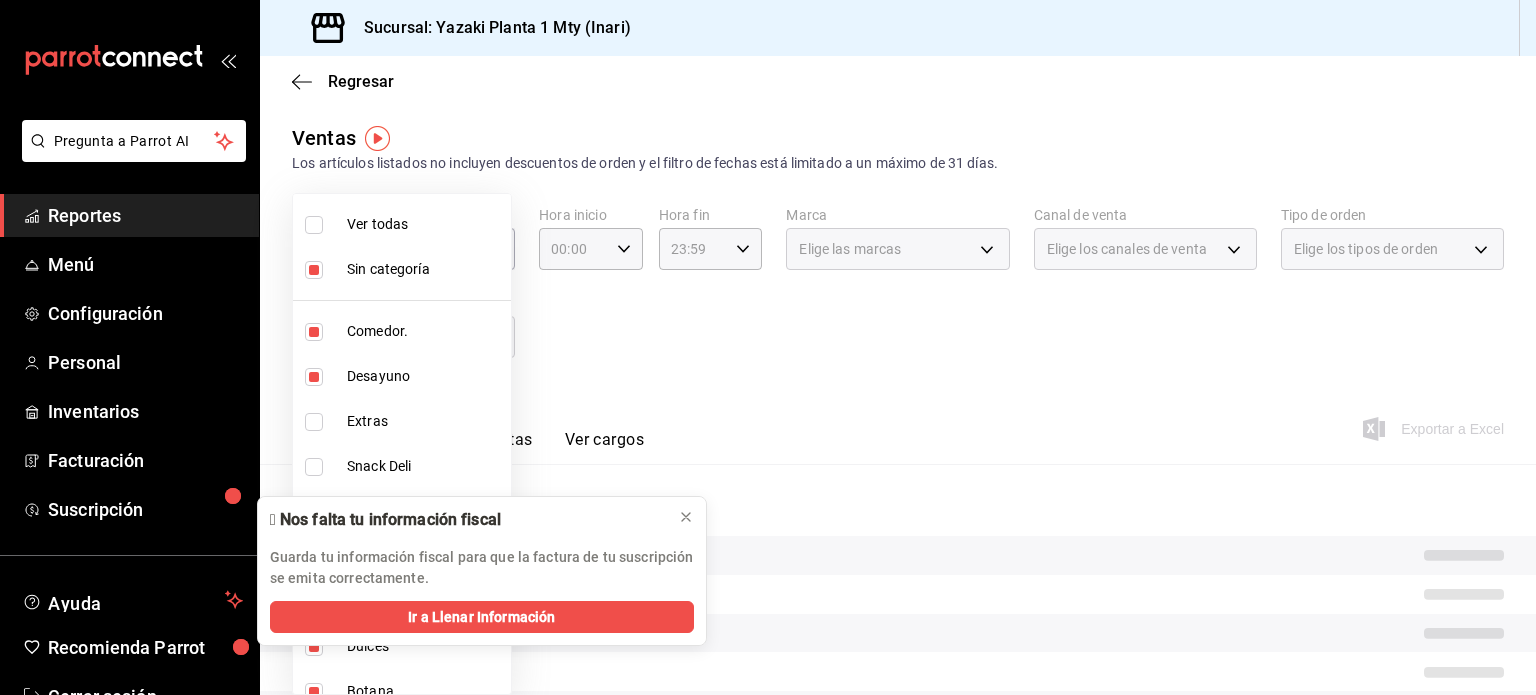 click on "Snack Deli" at bounding box center (402, 466) 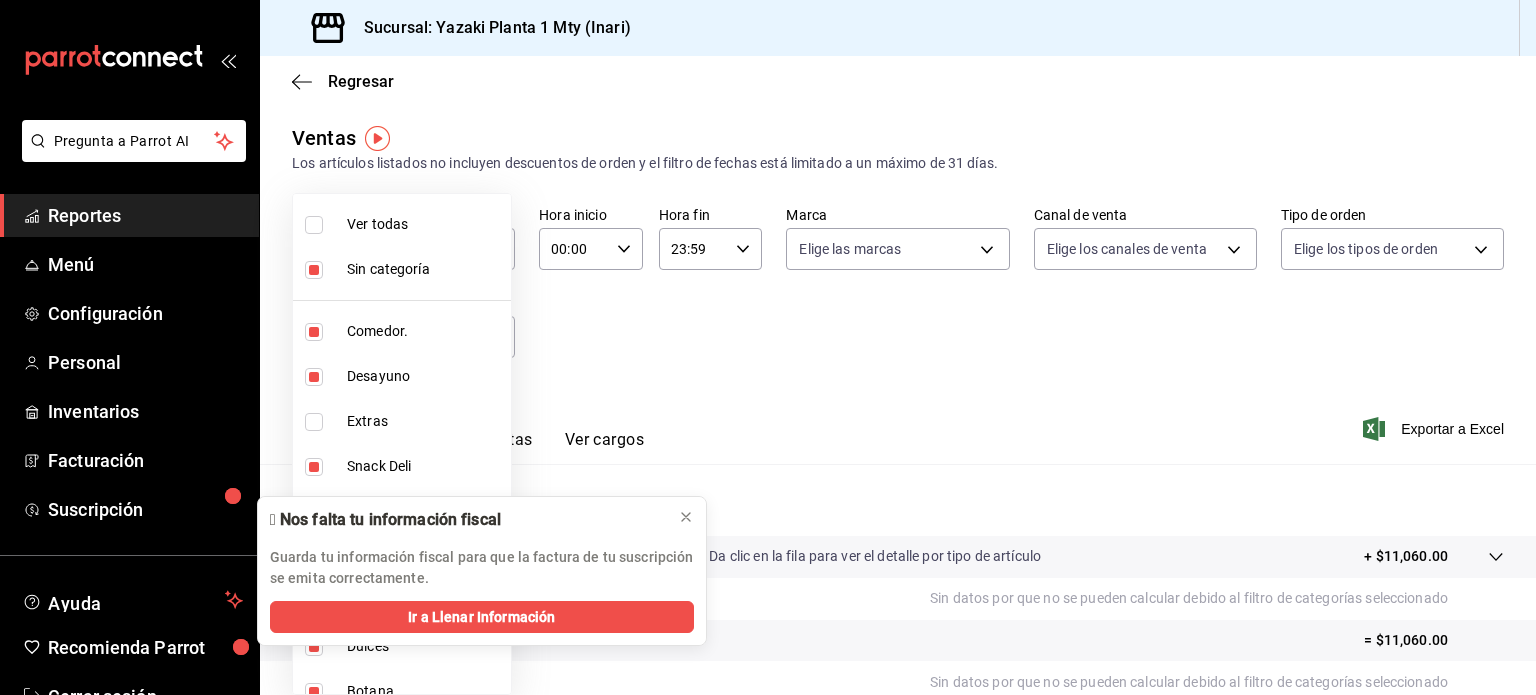click at bounding box center (314, 422) 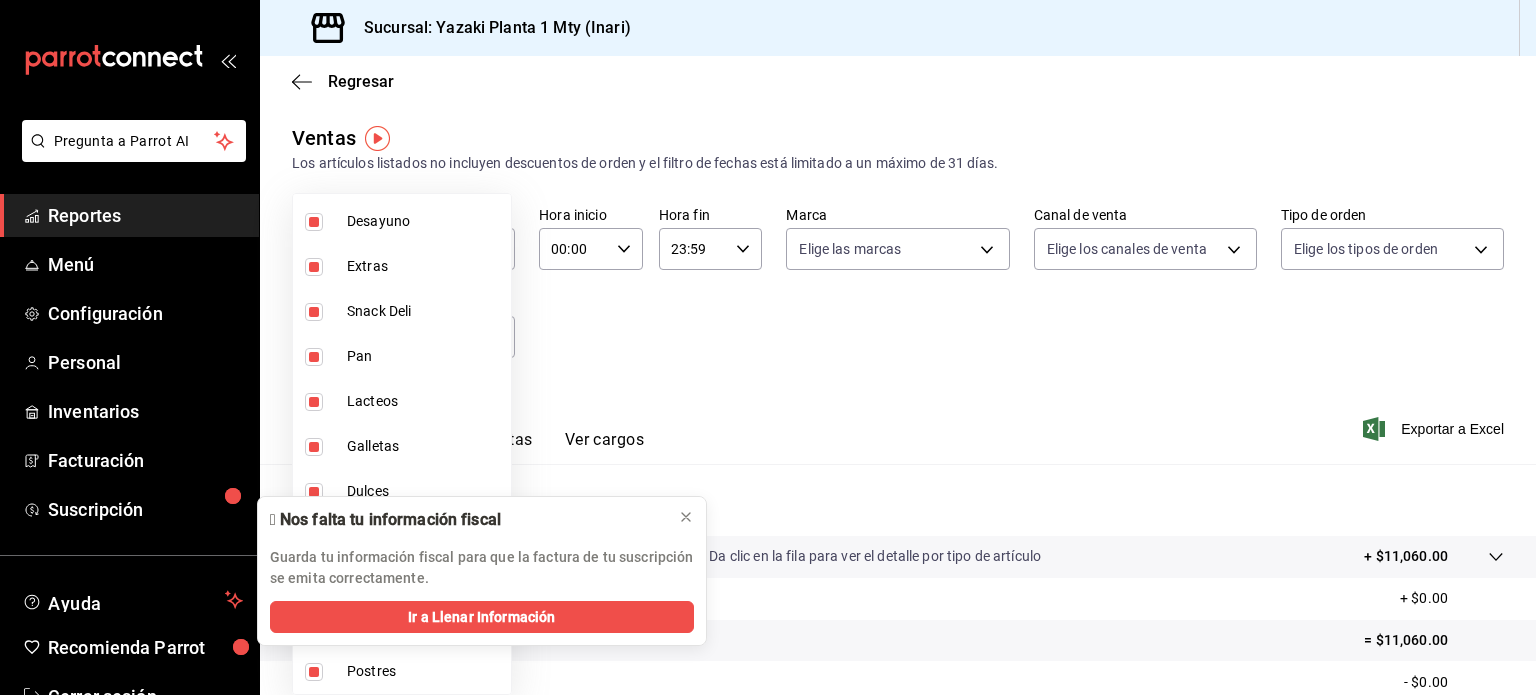 scroll, scrollTop: 0, scrollLeft: 0, axis: both 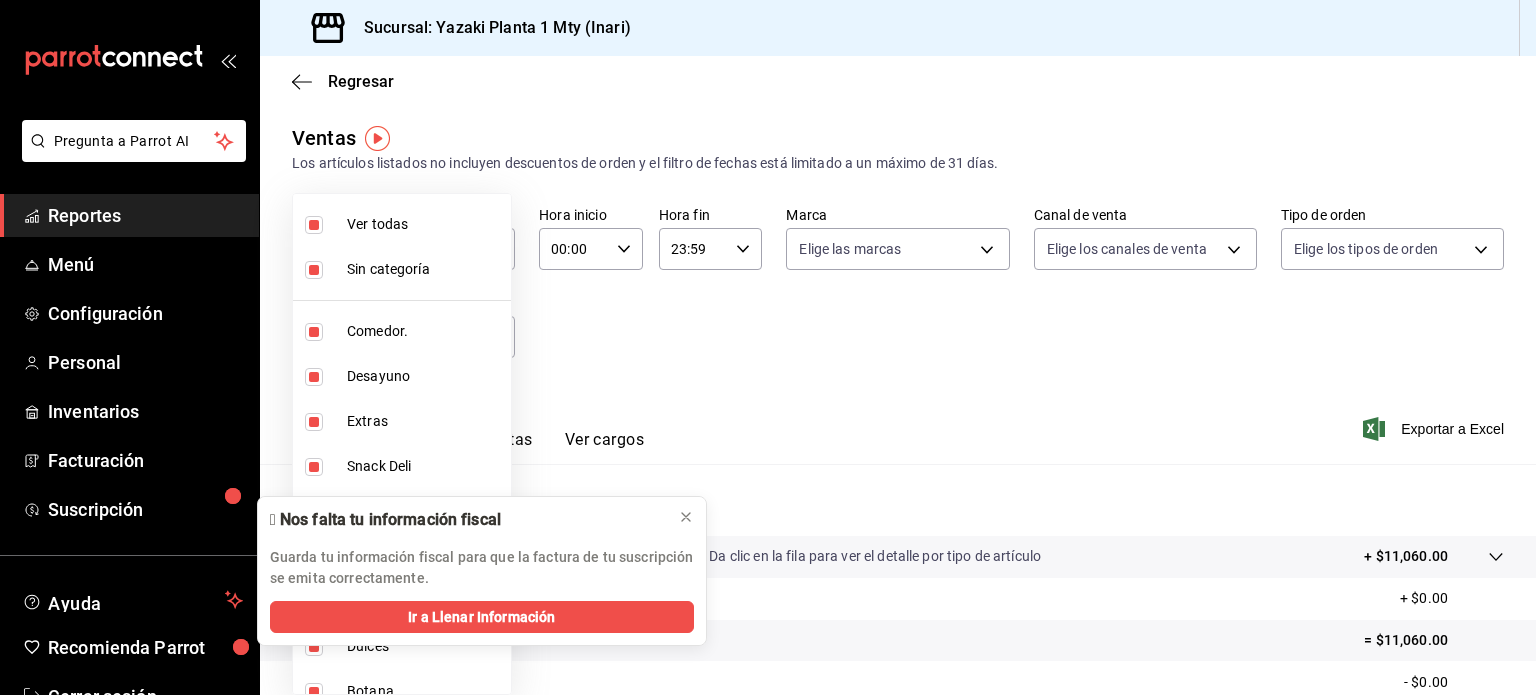 click at bounding box center [314, 225] 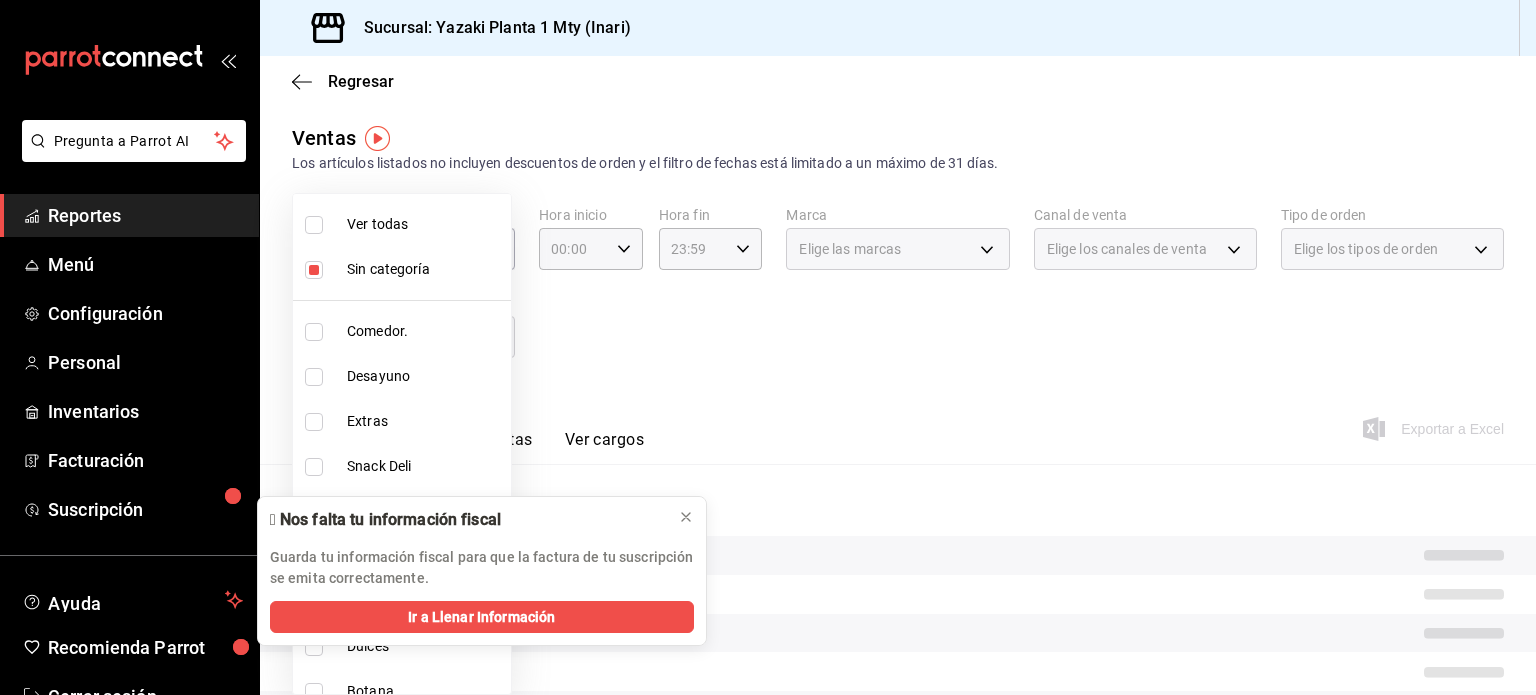 click at bounding box center (314, 225) 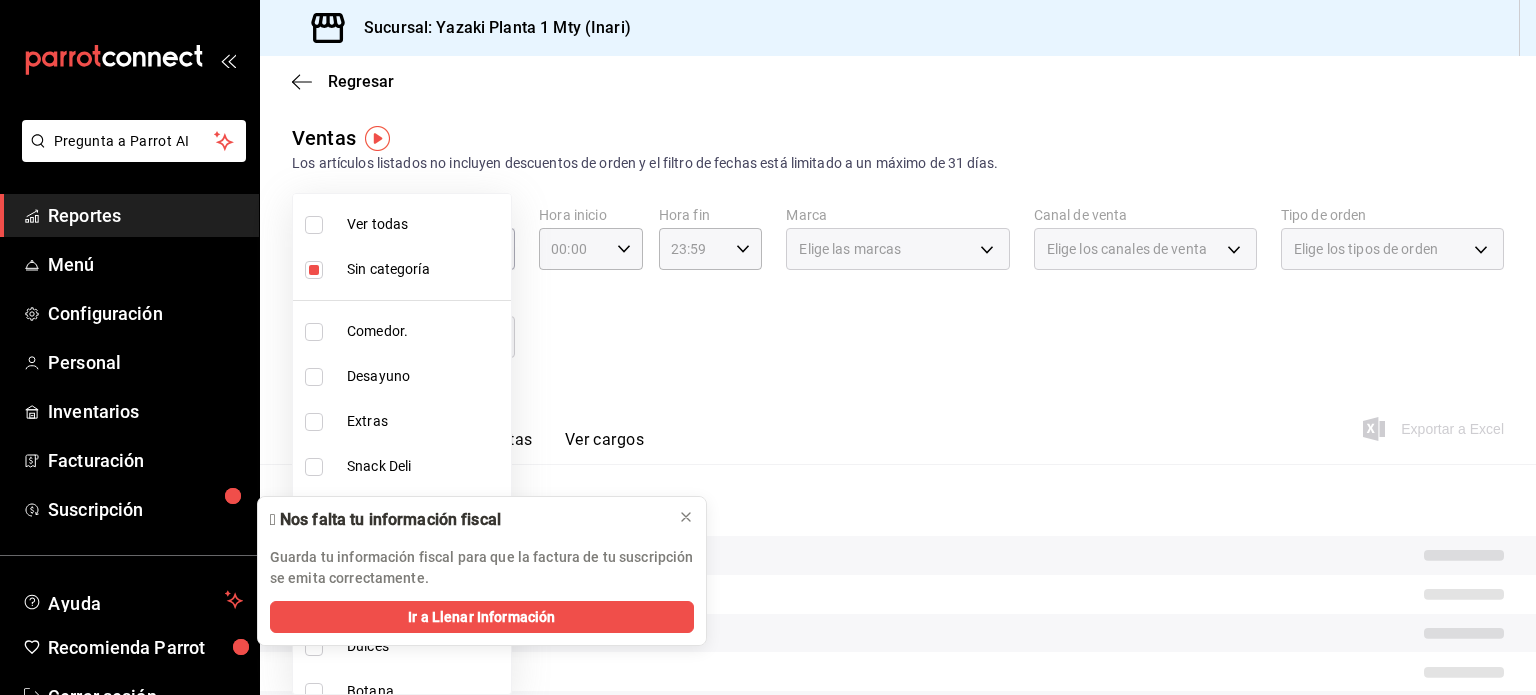 checkbox on "true" 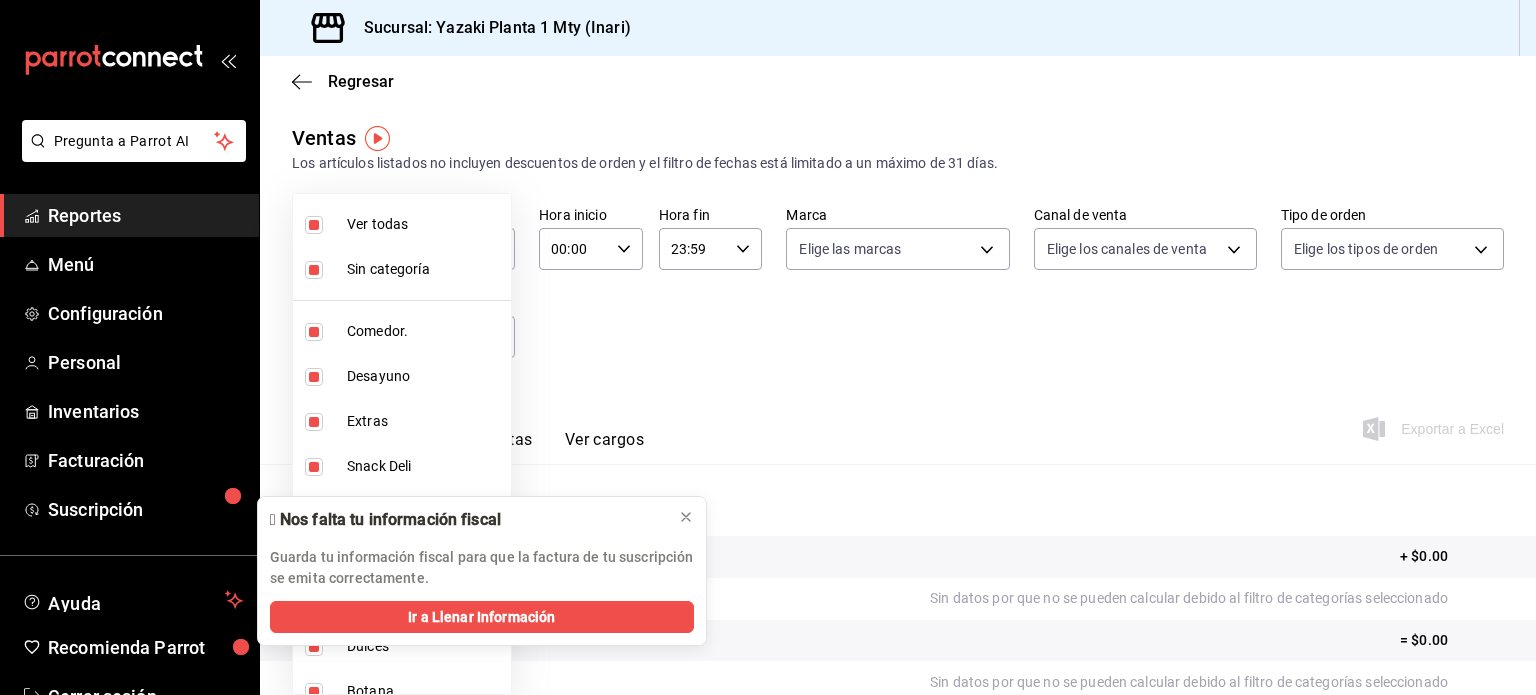 click at bounding box center (314, 270) 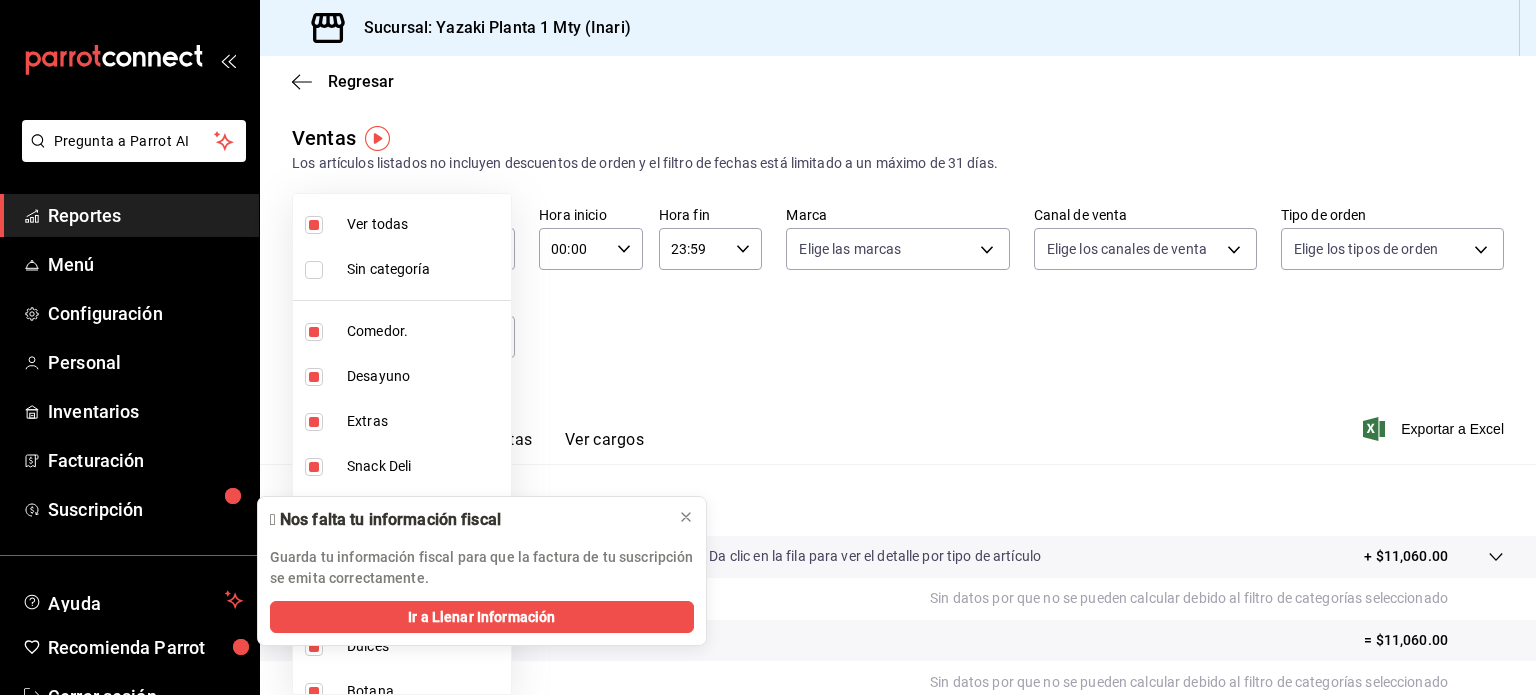click at bounding box center (314, 225) 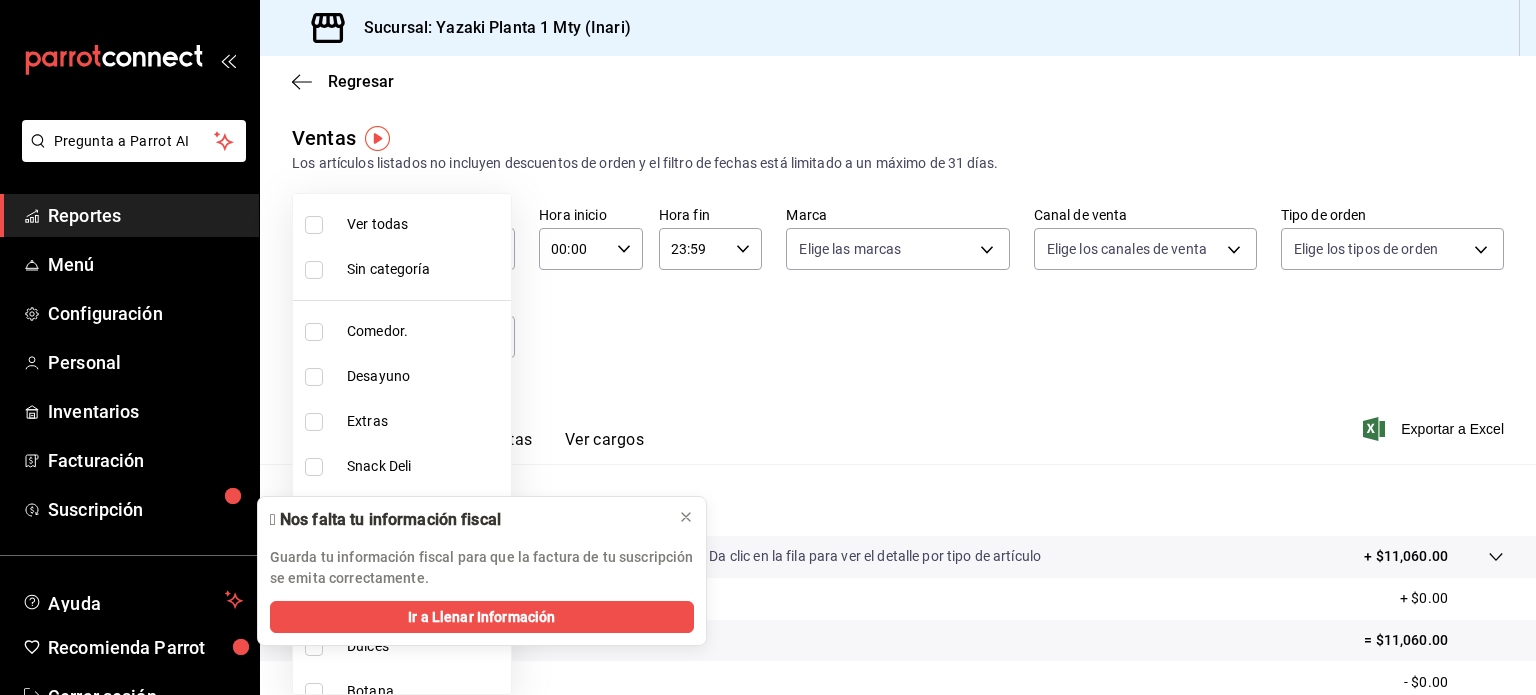 click at bounding box center (314, 332) 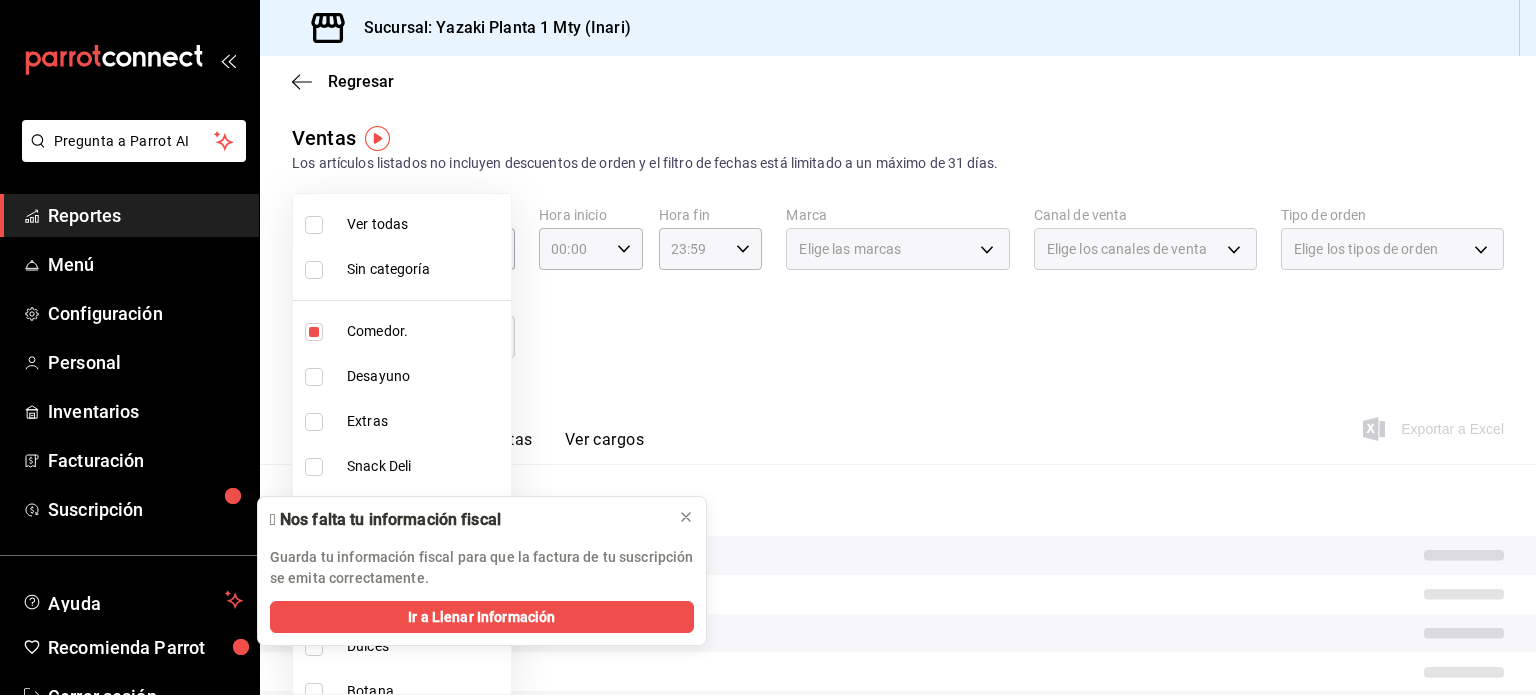 click at bounding box center [318, 377] 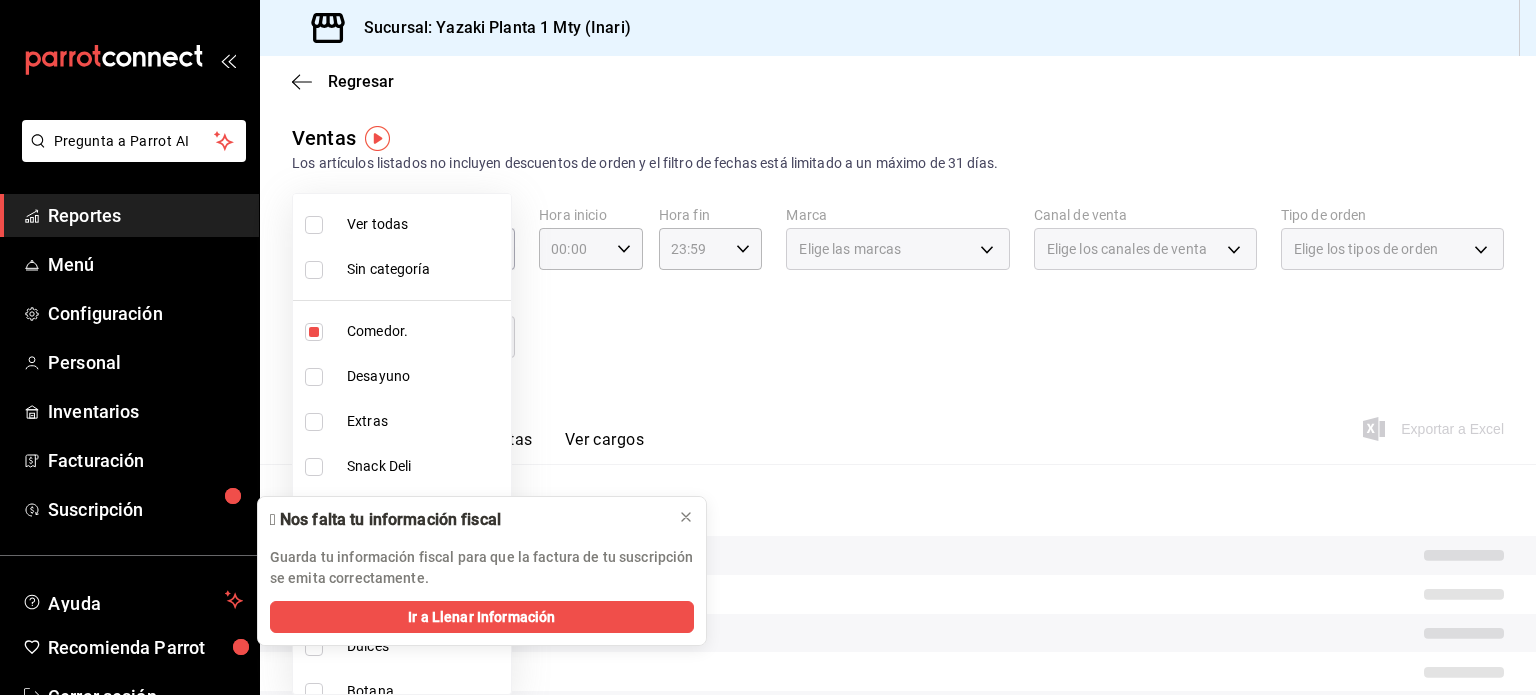 click at bounding box center (314, 377) 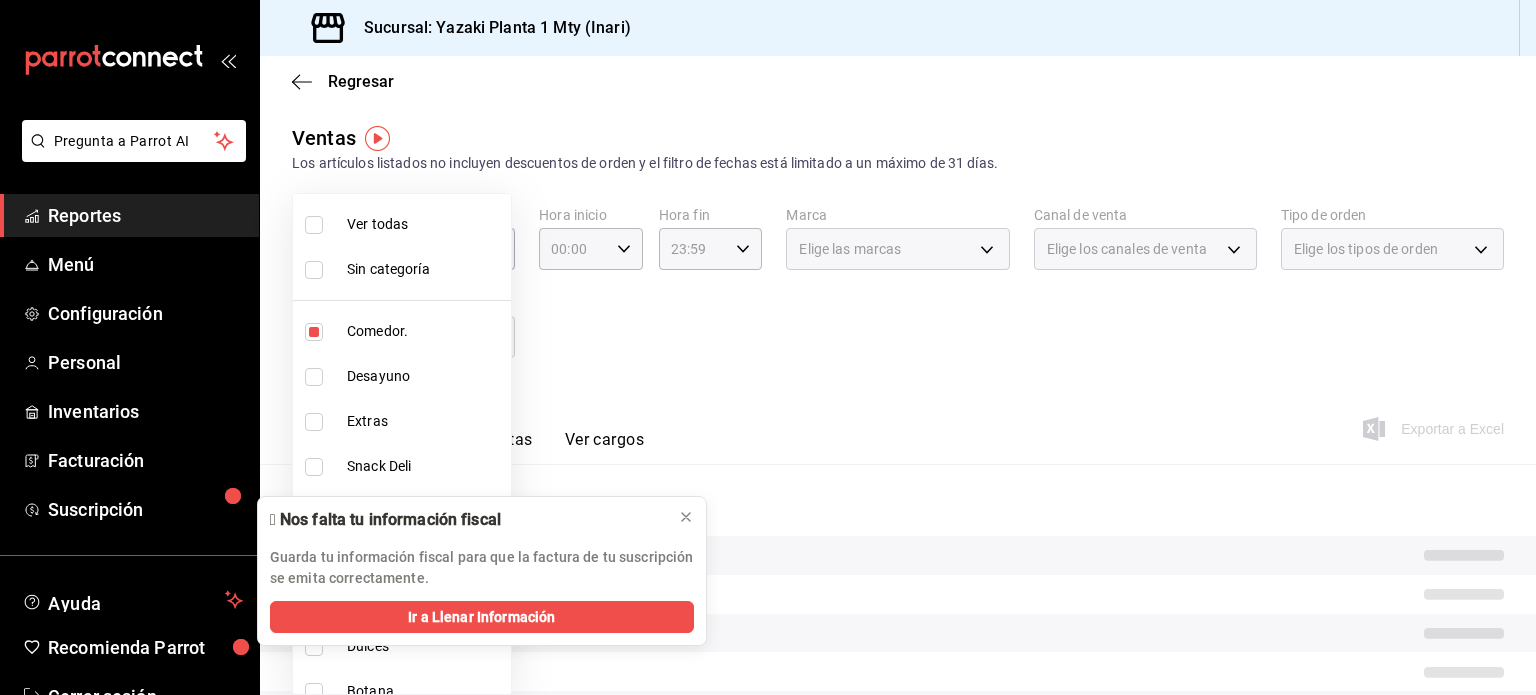 click at bounding box center [314, 422] 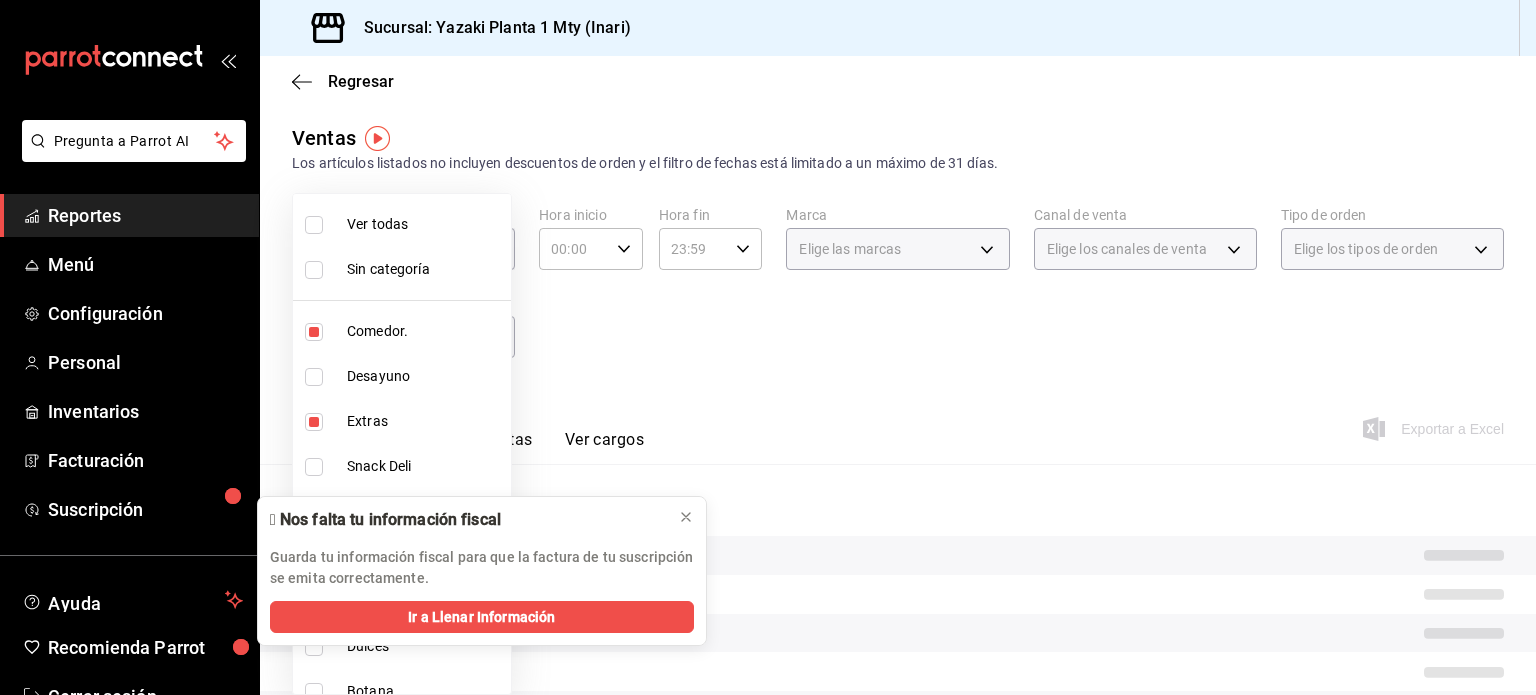 click at bounding box center [314, 377] 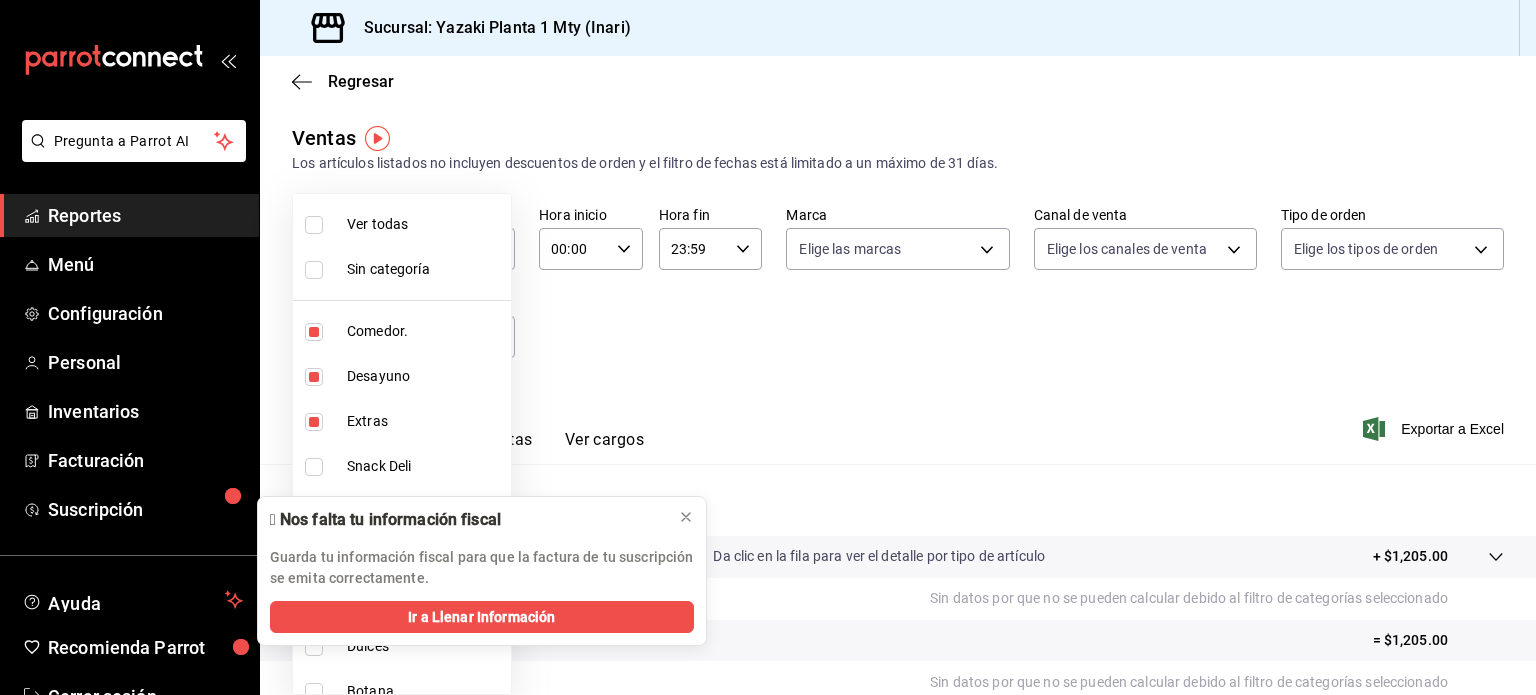 click at bounding box center [314, 467] 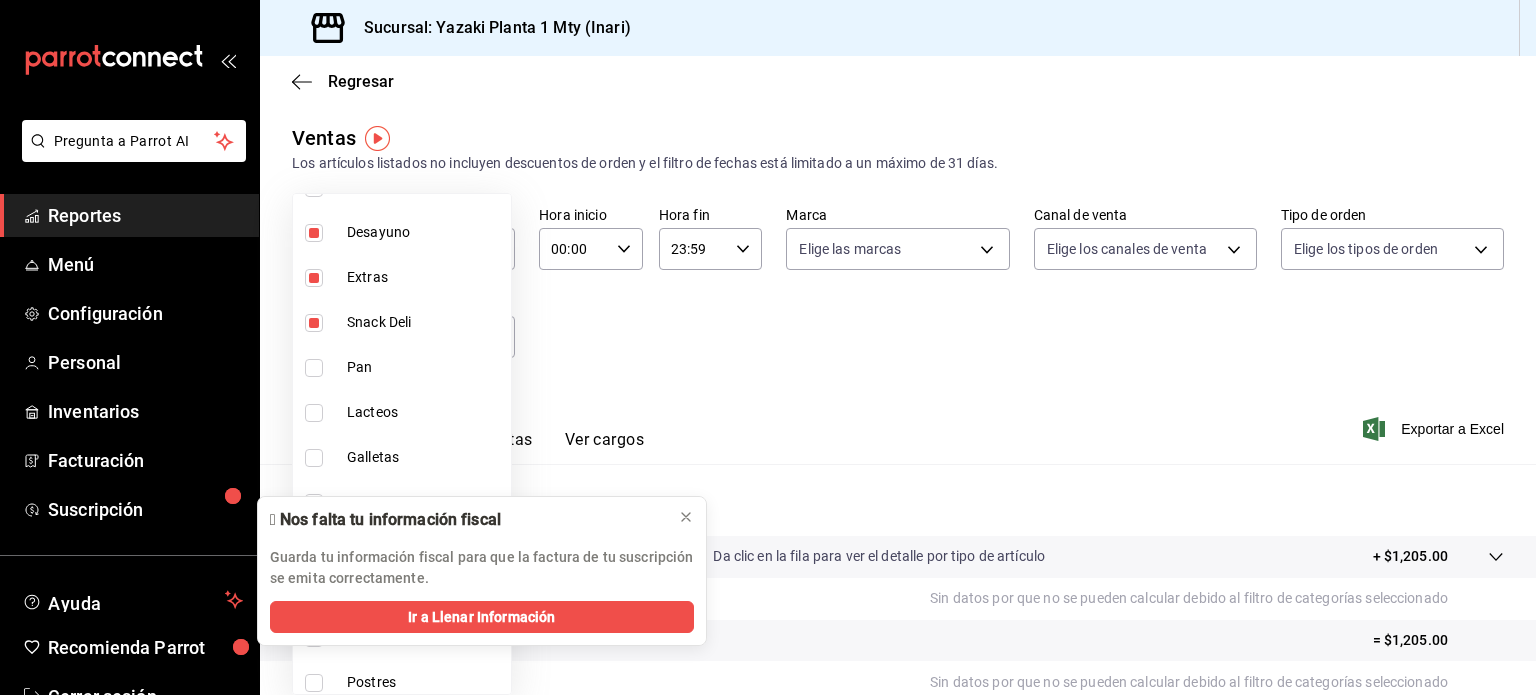 scroll, scrollTop: 0, scrollLeft: 0, axis: both 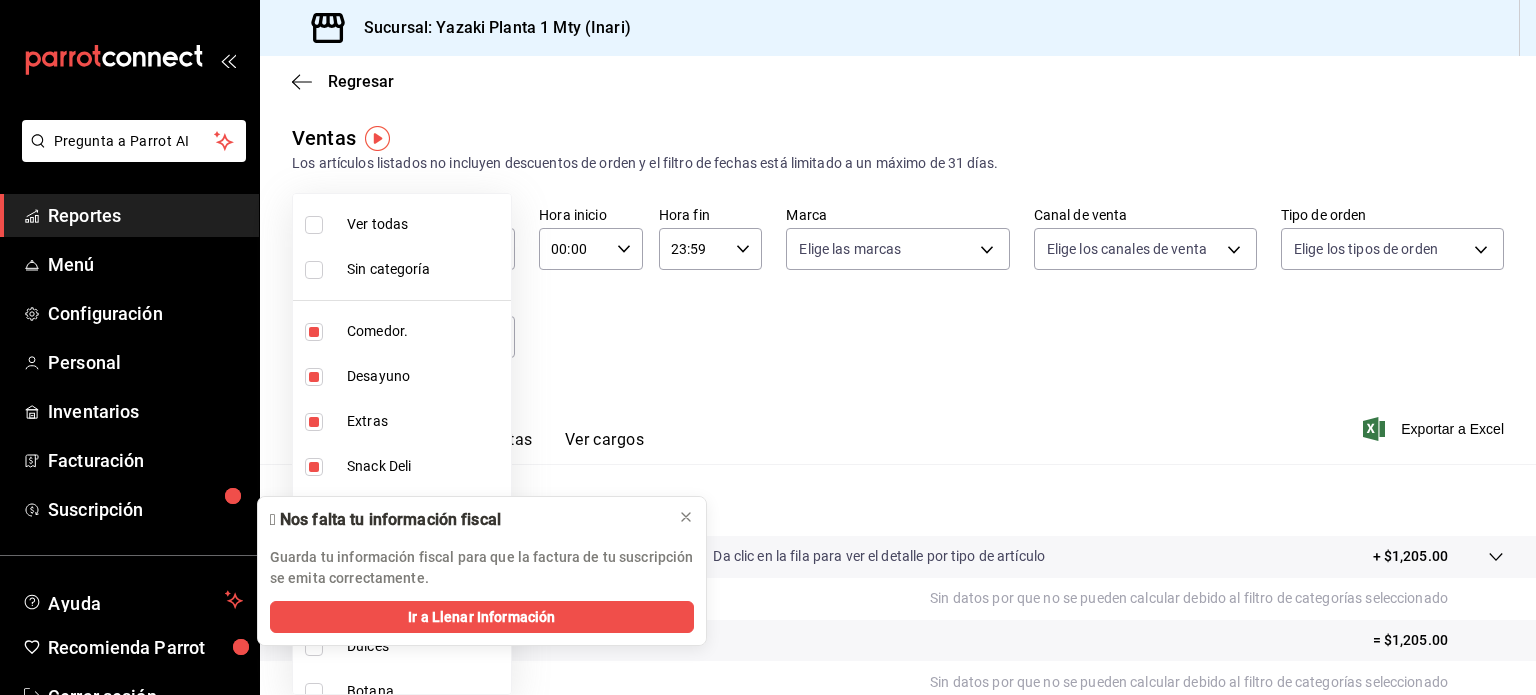 click at bounding box center [768, 347] 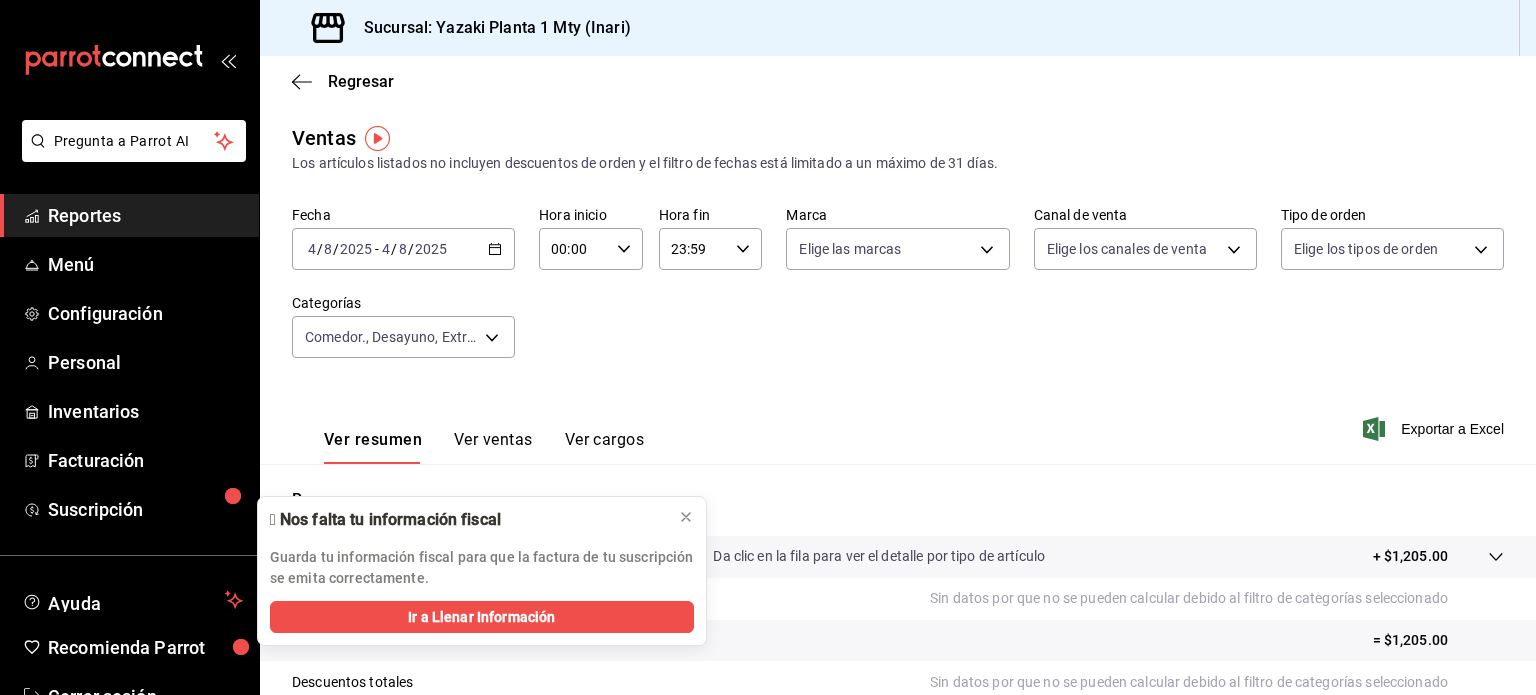 click on "Ver ventas" at bounding box center (493, 447) 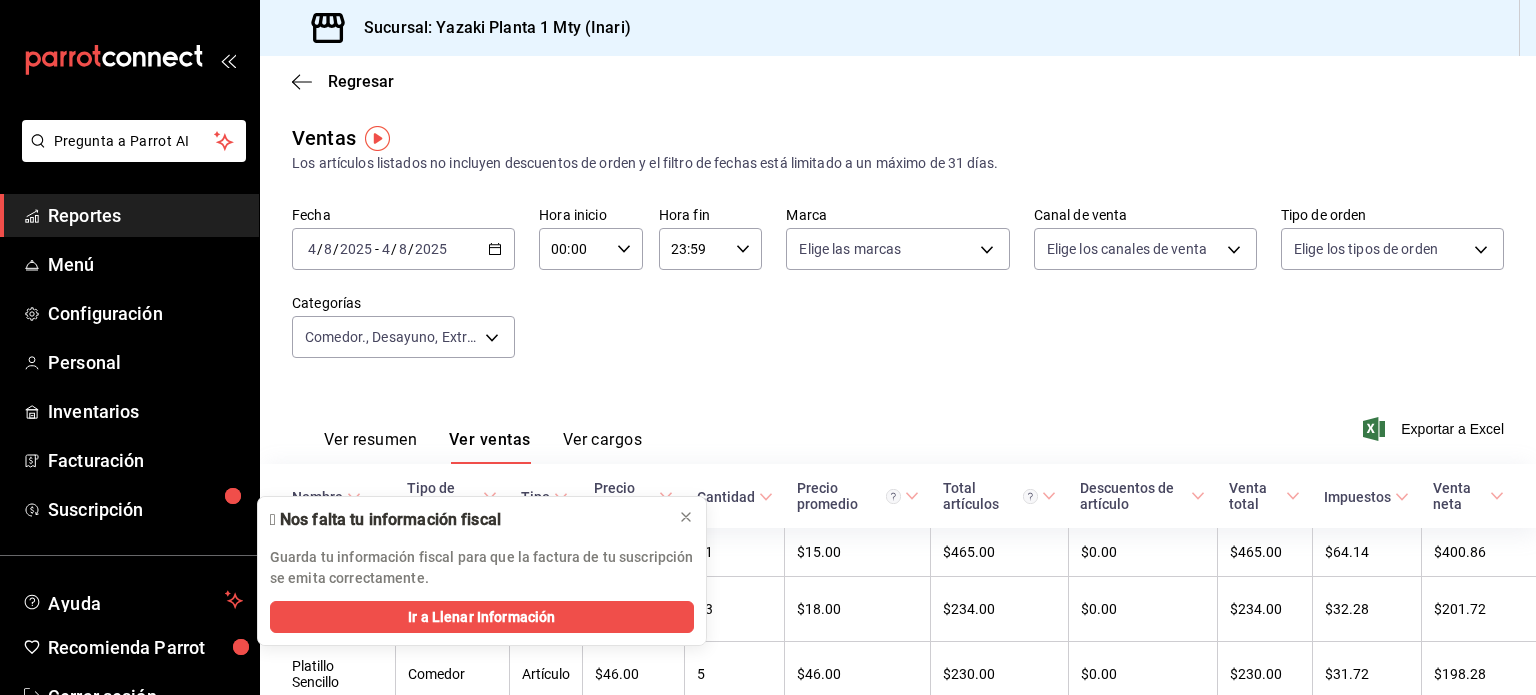 drag, startPoint x: 1519, startPoint y: 305, endPoint x: 1526, endPoint y: 375, distance: 70.34913 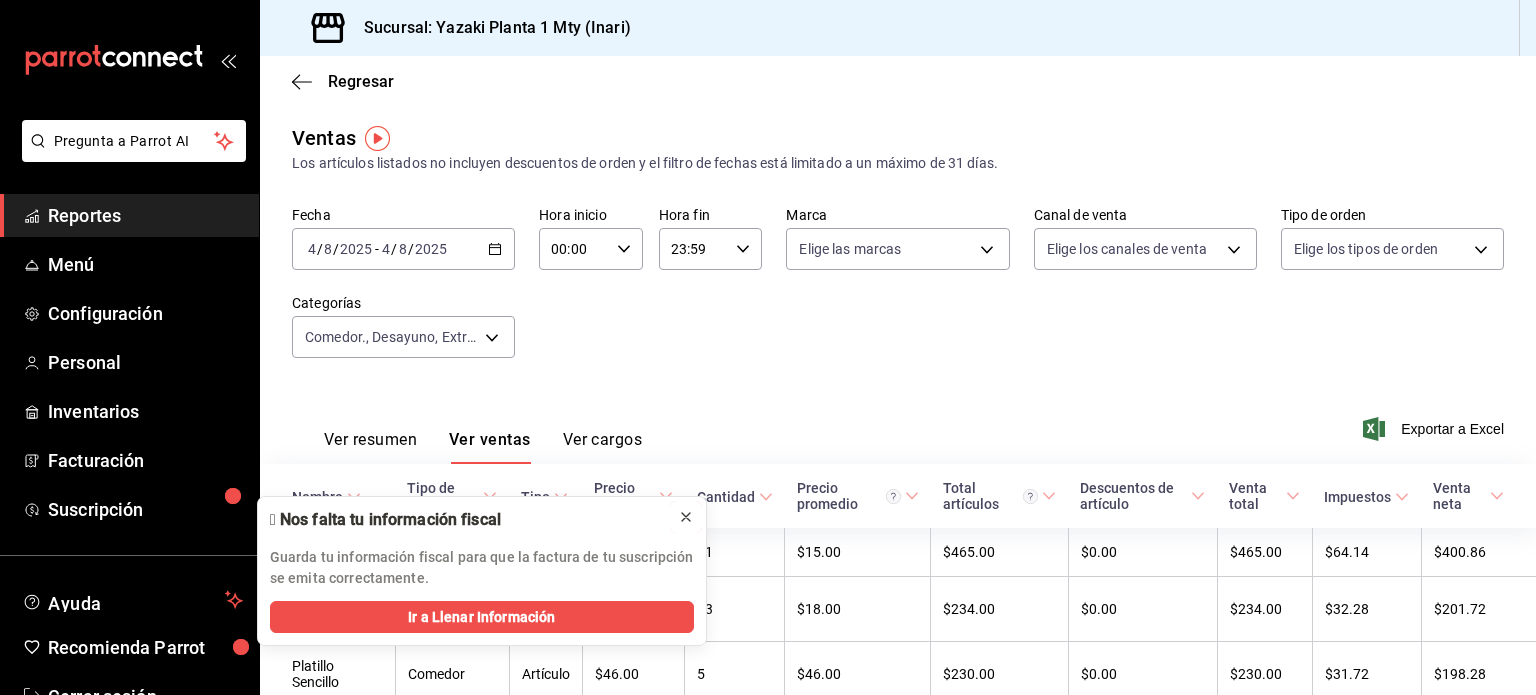 click 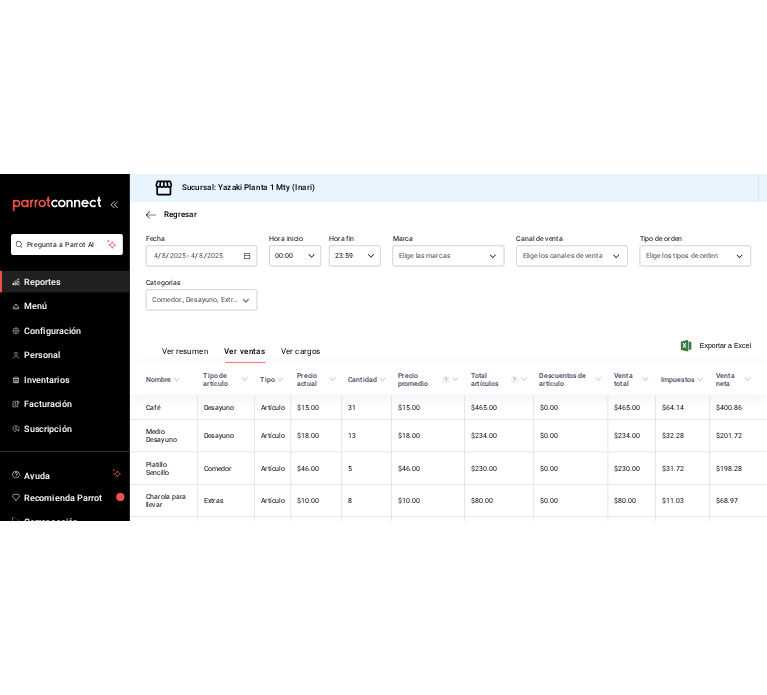 scroll, scrollTop: 0, scrollLeft: 0, axis: both 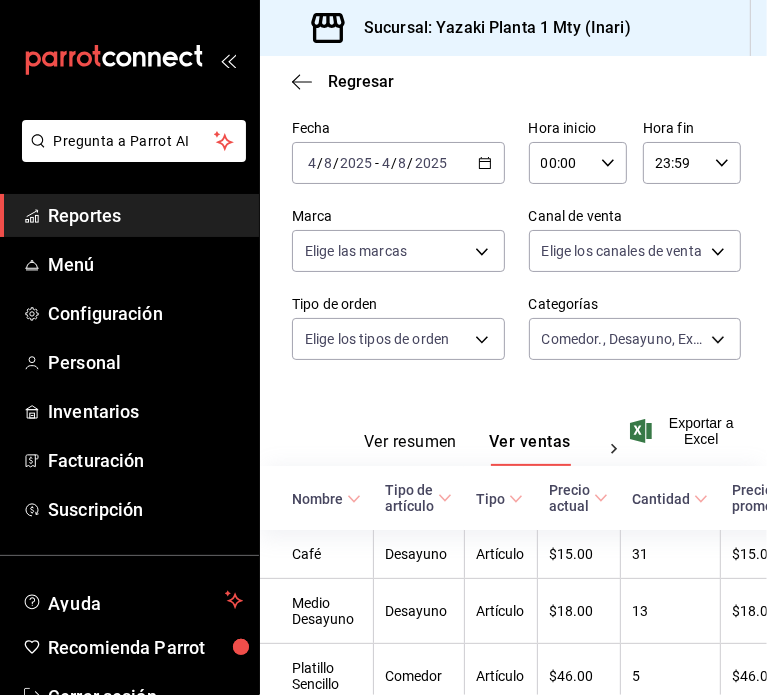 click on "2025-08-04 4 / 8 / 2025 - 2025-08-04 4 / 8 / 2025" at bounding box center (398, 163) 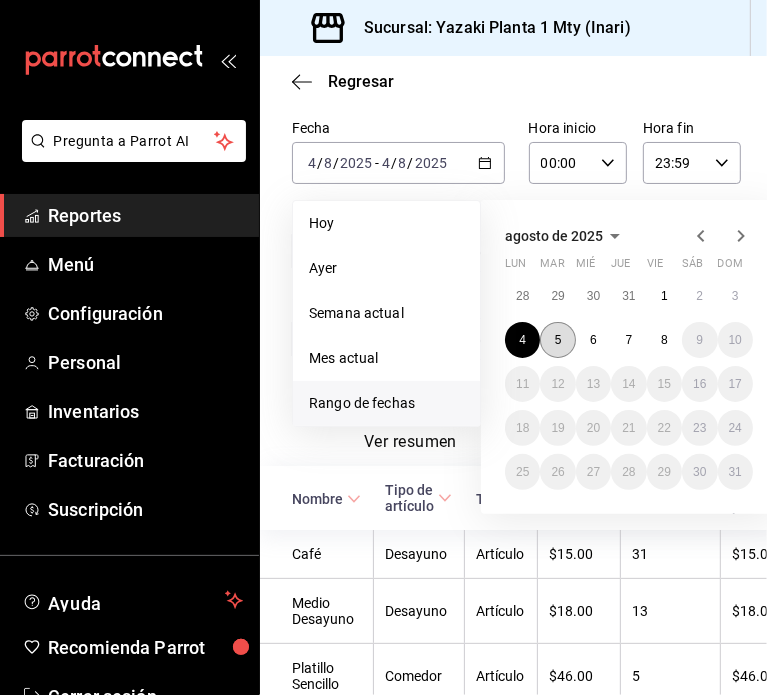 click on "5" at bounding box center [557, 340] 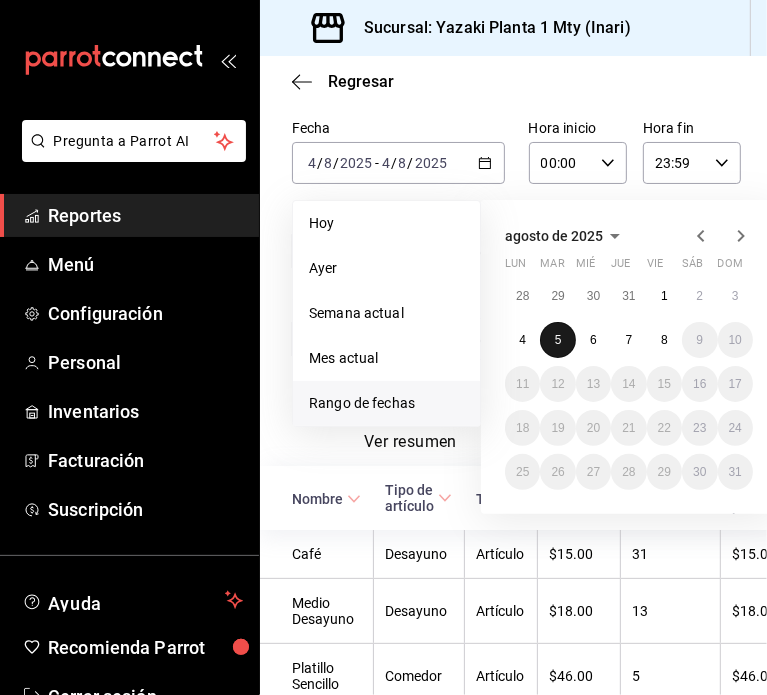 click on "5" at bounding box center (557, 340) 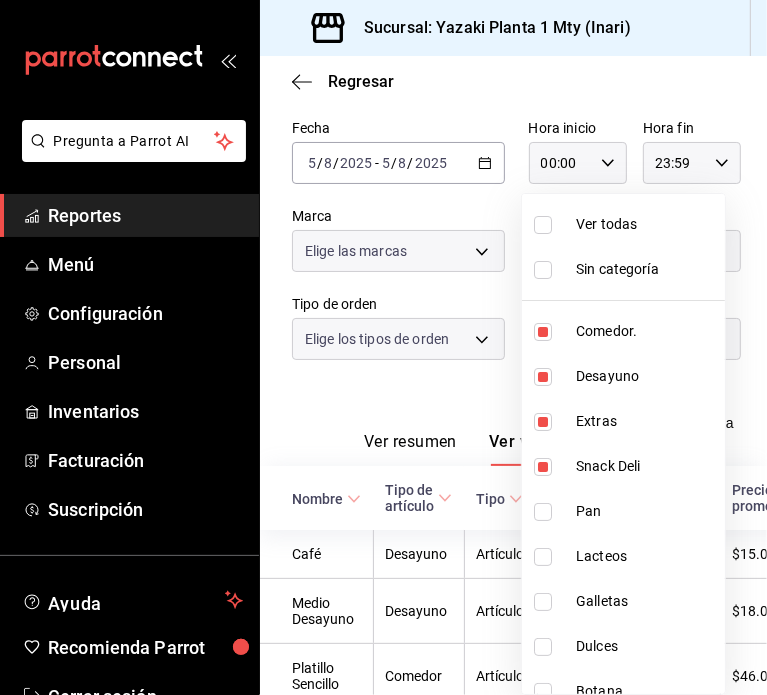 click on "Pregunta a Parrot AI Reportes   Menú   Configuración   Personal   Inventarios   Facturación   Suscripción   Ayuda Recomienda Parrot   Cerrar sesión   Sugerir nueva función   Sucursal: Yazaki Planta 1 Mty (Inari) Regresar Ventas Los artículos listados no incluyen descuentos de orden y el filtro de fechas está limitado a un máximo de 31 días. Fecha 2025-08-05 5 / 8 / 2025 - 2025-08-05 5 / 8 / 2025 Hora inicio 00:00 Hora inicio Hora fin 23:59 Hora fin Marca Elige las marcas Canal de venta Elige los canales de venta Tipo de orden Elige los tipos de orden Categorías Comedor., Desayuno, Extras, Snack Deli b2406fd6-3cc7-4249-91f5-76f69ebed61f,78913509-6f01-489d-aa6f-36c36dbf1dc2,9435b595-cd81-41f8-af61-7164d5a42b13,b58dcbaa-452e-4289-a593-6a4fa3e51699 Ver resumen Ver ventas Ver cargos Exportar a Excel Nombre Tipo de artículo Tipo Precio actual Cantidad Precio promedio   Total artículos   Descuentos de artículo Venta total Impuestos Venta neta Café Desayuno Artículo $15.00 31 $15.00 $465.00 $0.00 13 5" at bounding box center [383, 347] 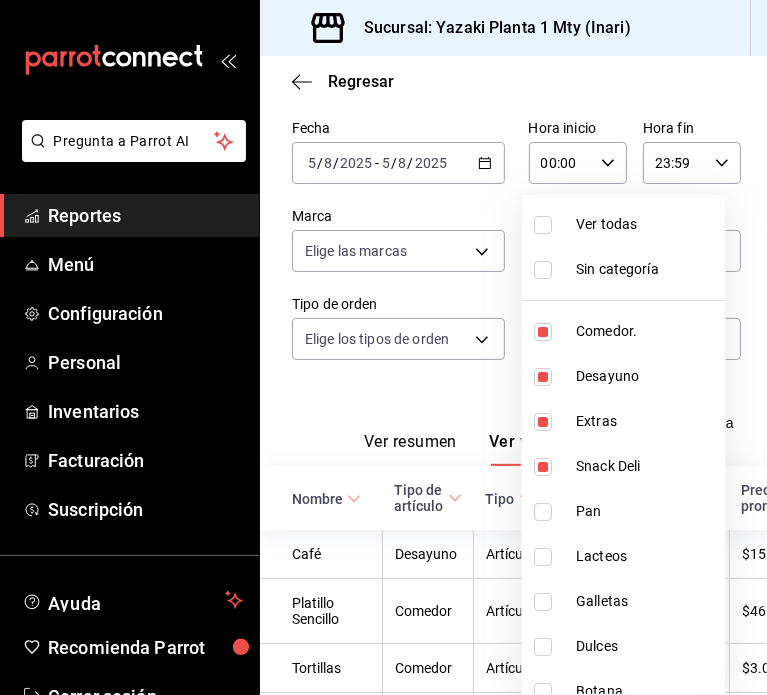 click at bounding box center (383, 347) 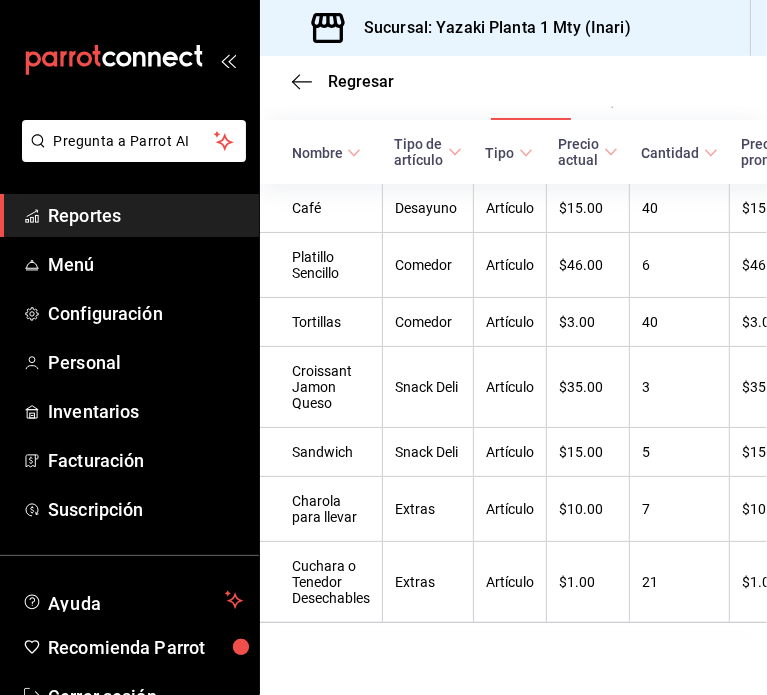 scroll, scrollTop: 475, scrollLeft: 0, axis: vertical 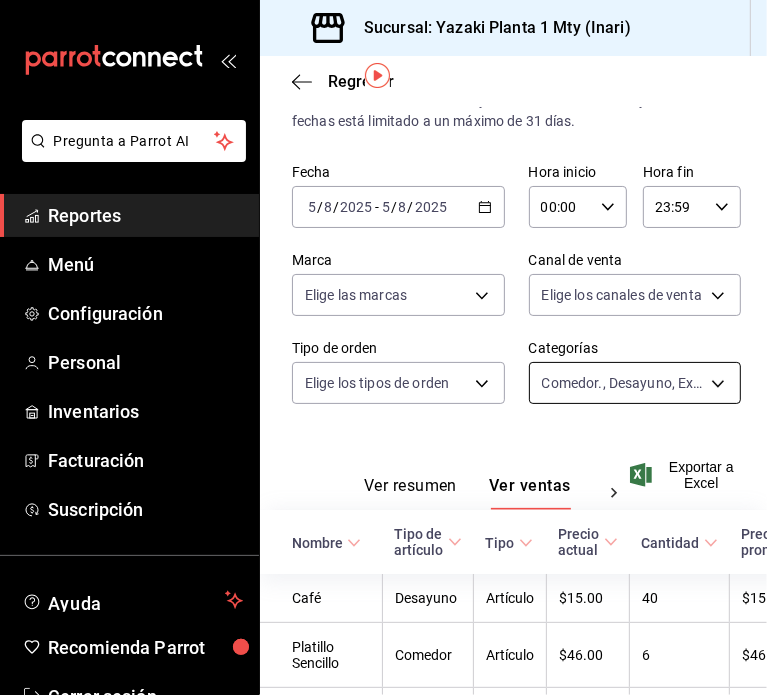 click on "Pregunta a Parrot AI Reportes   Menú   Configuración   Personal   Inventarios   Facturación   Suscripción   Ayuda Recomienda Parrot   Cerrar sesión   Sugerir nueva función   Sucursal: Yazaki Planta 1 Mty (Inari) Regresar Ventas Los artículos listados no incluyen descuentos de orden y el filtro de fechas está limitado a un máximo de 31 días. Fecha 2025-08-05 5 / 8 / 2025 - 2025-08-05 5 / 8 / 2025 Hora inicio 00:00 Hora inicio Hora fin 23:59 Hora fin Marca Elige las marcas Canal de venta Elige los canales de venta Tipo de orden Elige los tipos de orden Categorías Comedor., Desayuno, Extras, Snack Deli b2406fd6-3cc7-4249-91f5-76f69ebed61f,78913509-6f01-489d-aa6f-36c36dbf1dc2,9435b595-cd81-41f8-af61-7164d5a42b13,b58dcbaa-452e-4289-a593-6a4fa3e51699 Ver resumen Ver ventas Ver cargos Exportar a Excel Nombre Tipo de artículo Tipo Precio actual Cantidad Precio promedio   Total artículos   Descuentos de artículo Venta total Impuestos Venta neta Café Desayuno Artículo $15.00 40 $15.00 $600.00 $0.00 6 40" at bounding box center [383, 347] 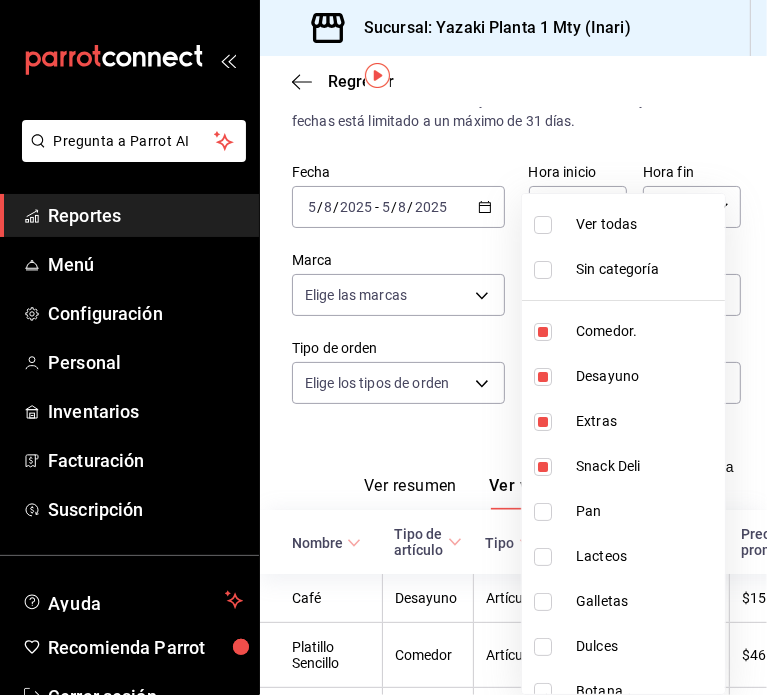 click at bounding box center (383, 347) 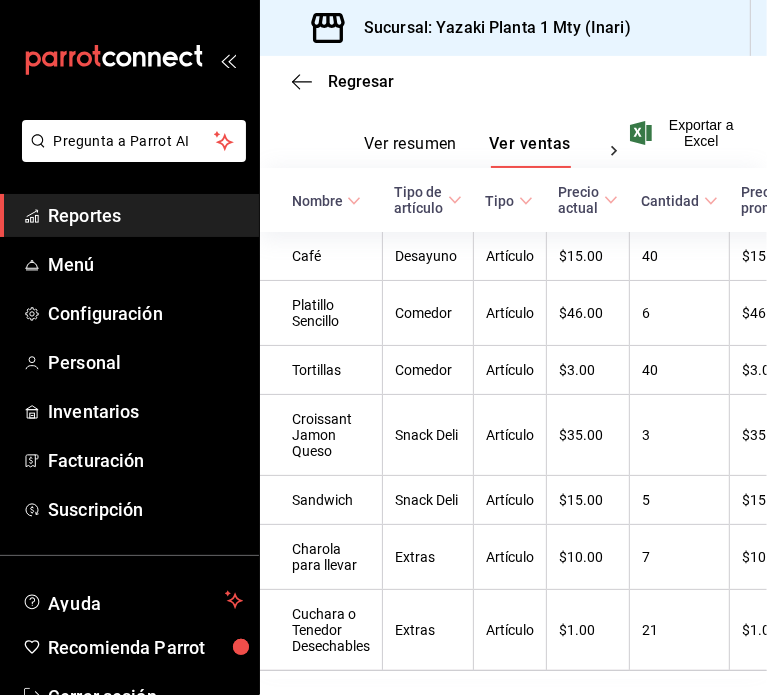 scroll, scrollTop: 416, scrollLeft: 0, axis: vertical 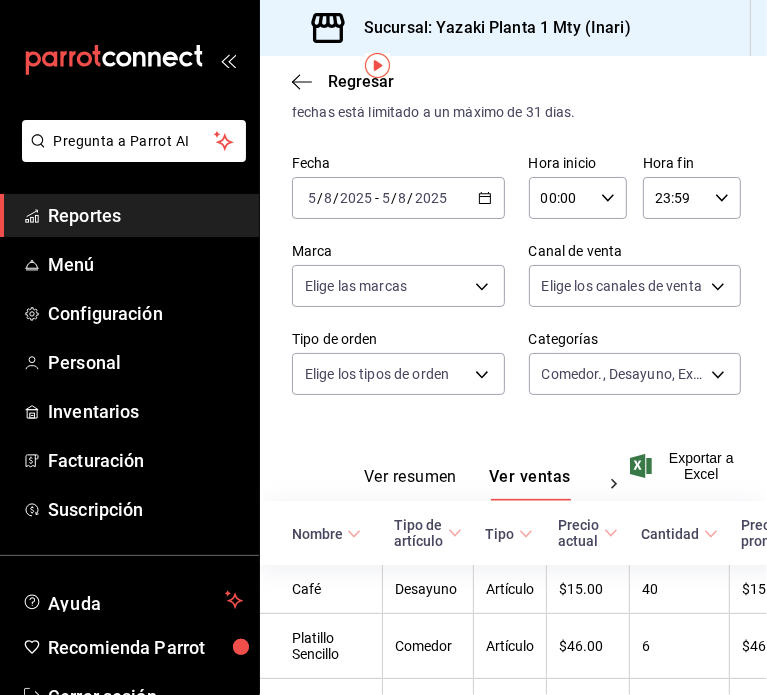 click 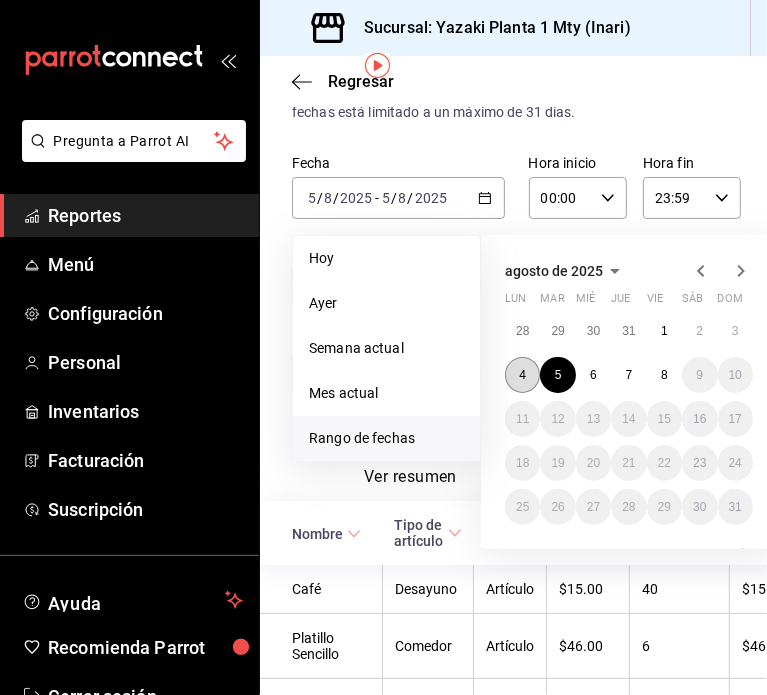click on "4" at bounding box center [522, 375] 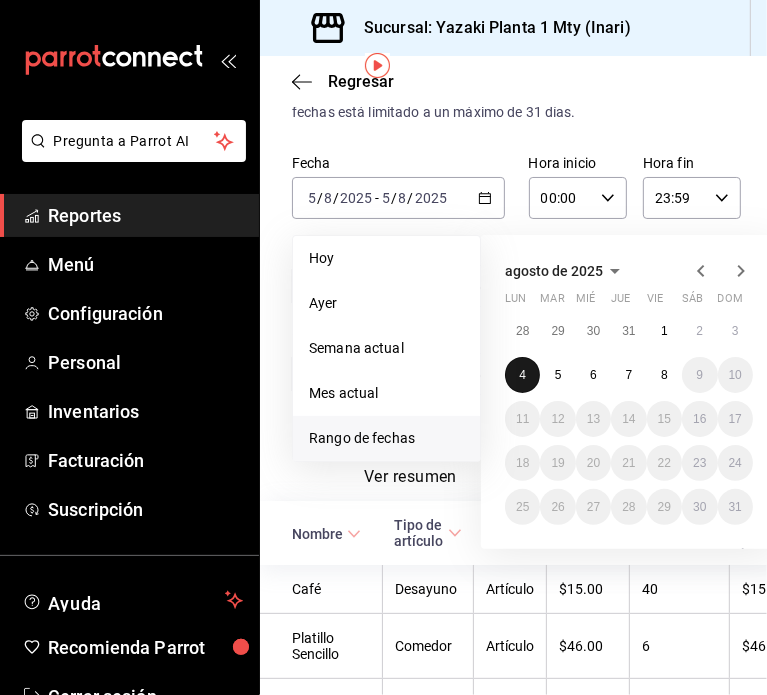 click on "4" at bounding box center [522, 375] 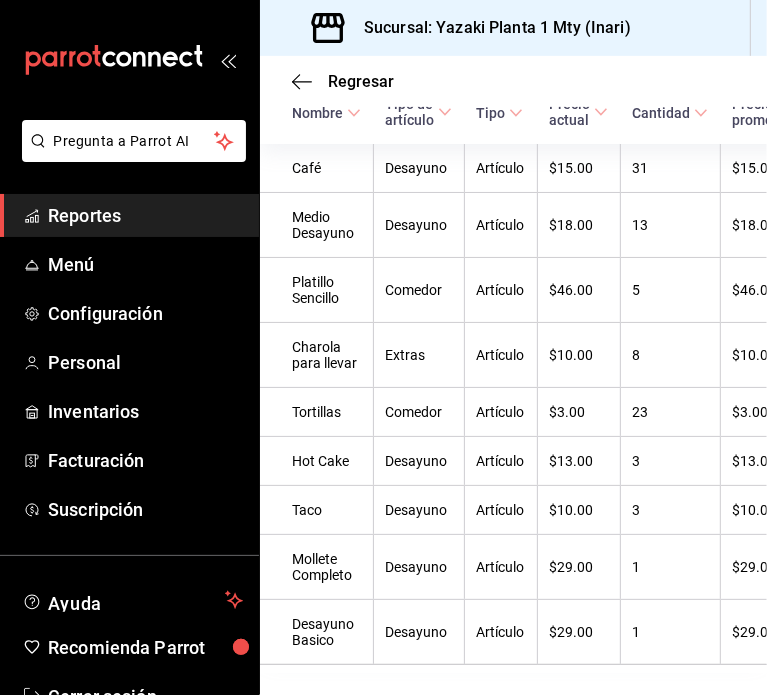 scroll, scrollTop: 494, scrollLeft: 0, axis: vertical 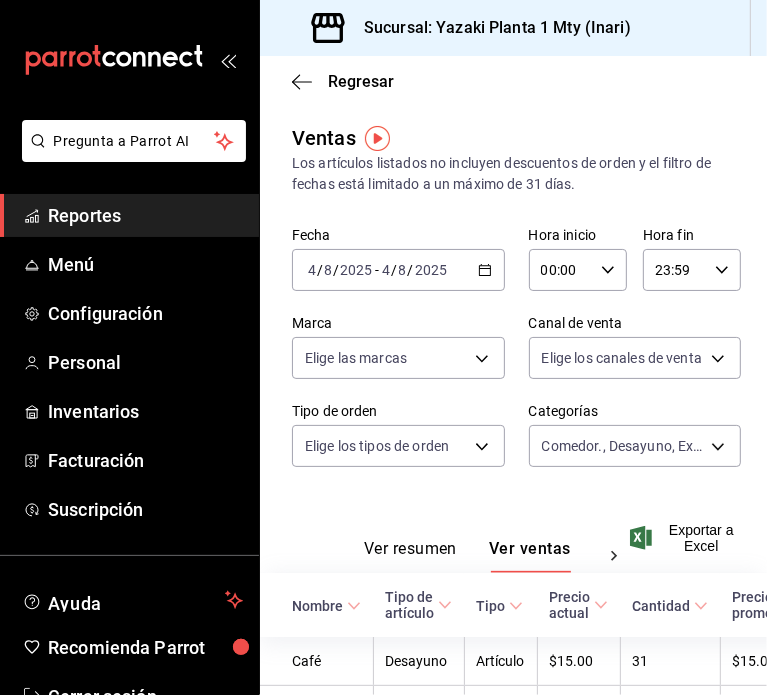 click 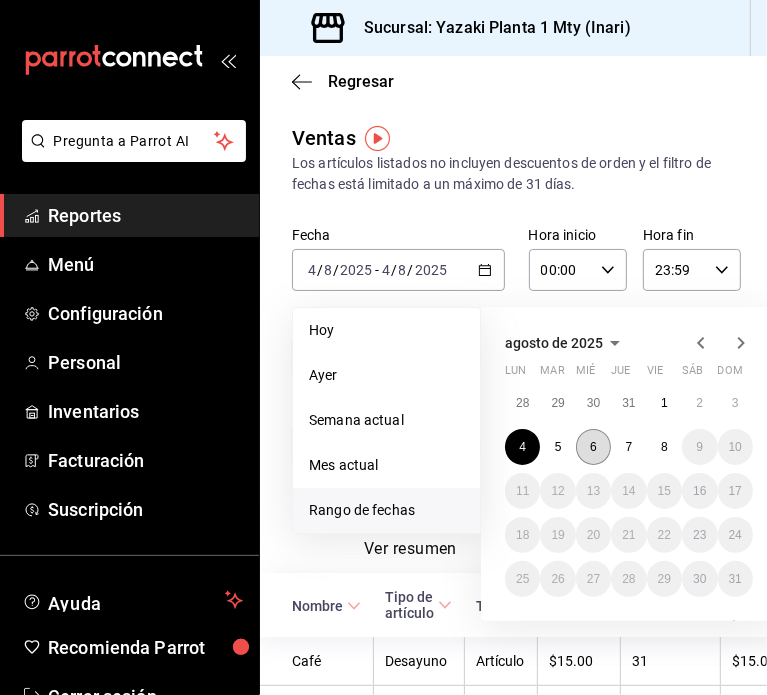 click on "6" at bounding box center [593, 447] 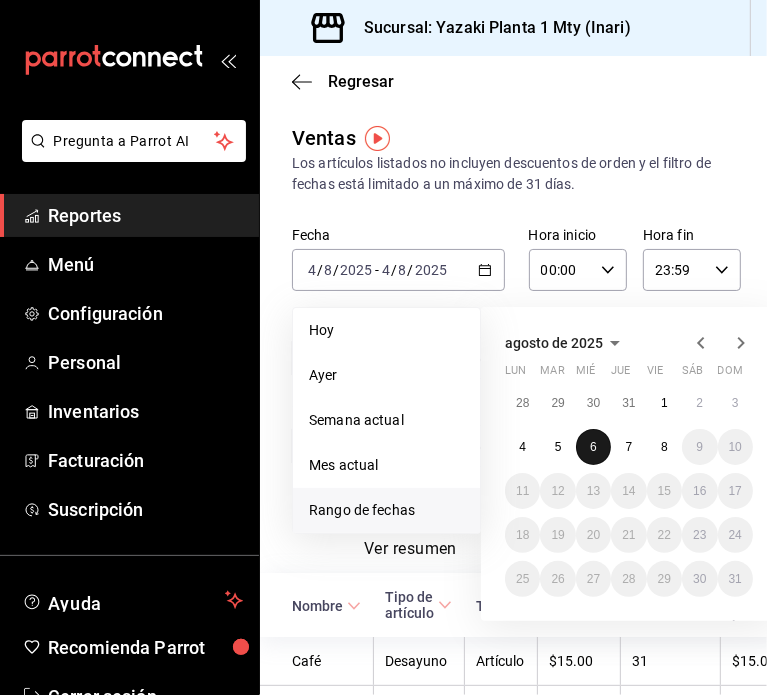 click on "6" at bounding box center [593, 447] 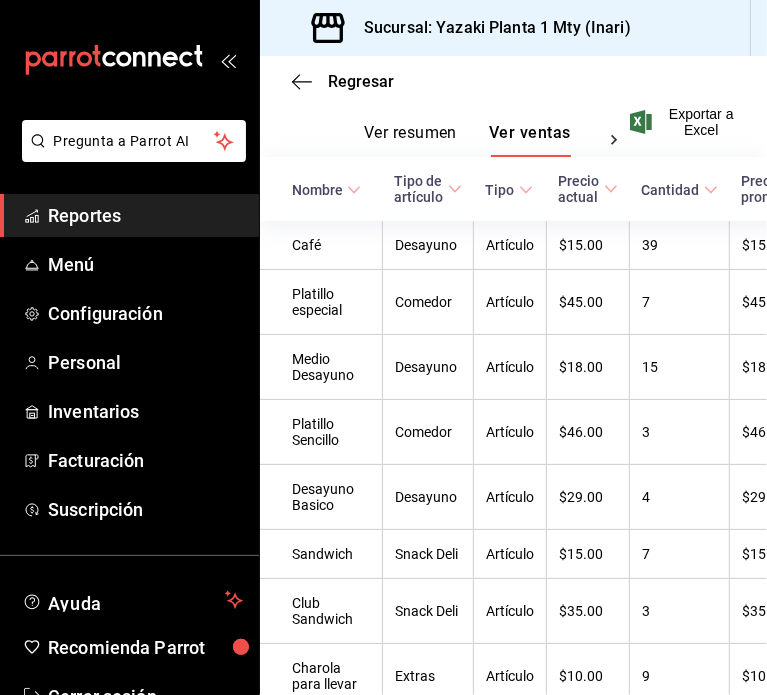 scroll, scrollTop: 459, scrollLeft: 0, axis: vertical 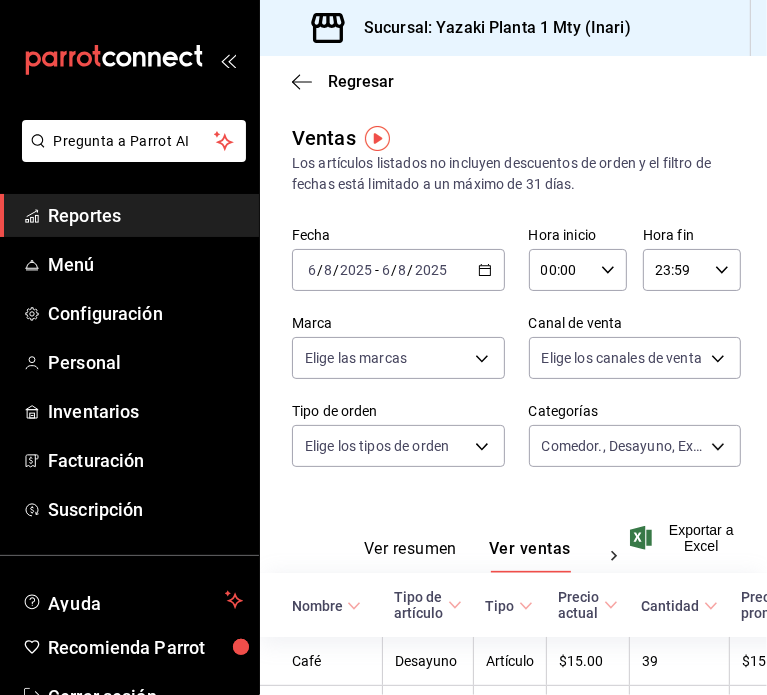 click 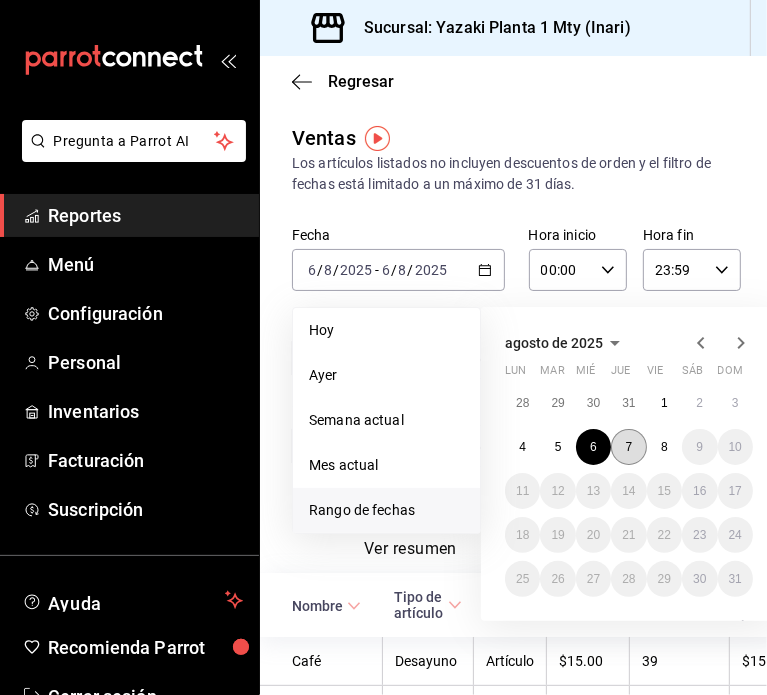 click on "7" at bounding box center (628, 447) 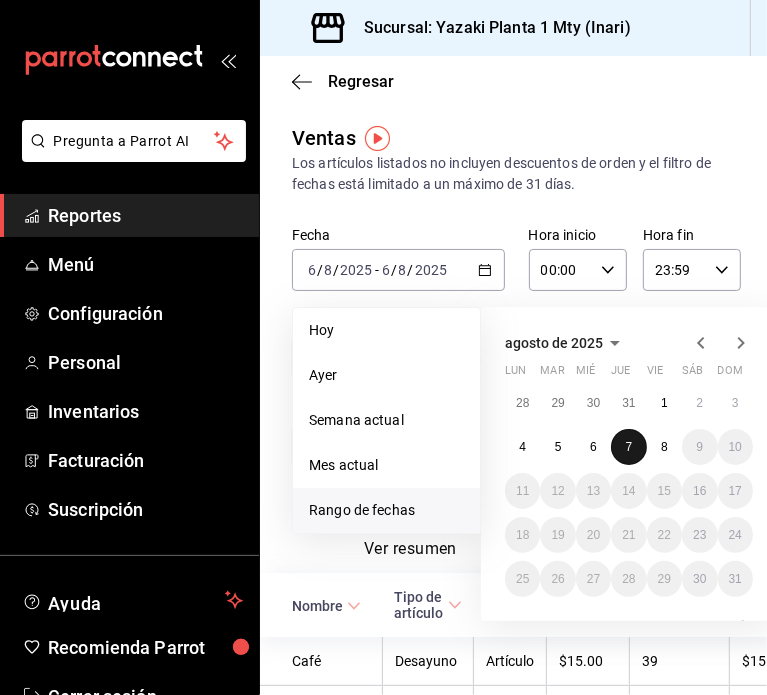 click on "7" at bounding box center (628, 447) 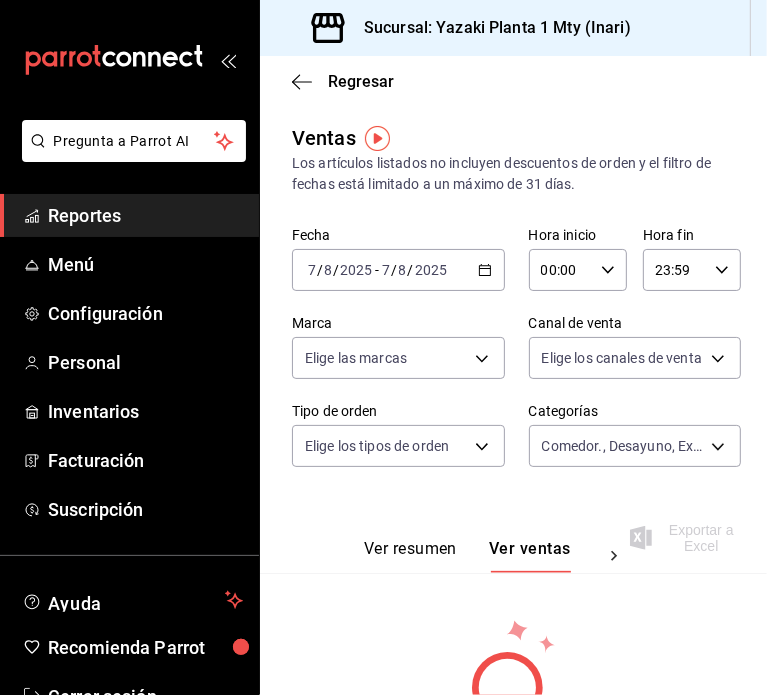 click on "2025-08-07 7 / 8 / 2025 - 2025-08-07 7 / 8 / 2025" at bounding box center (398, 270) 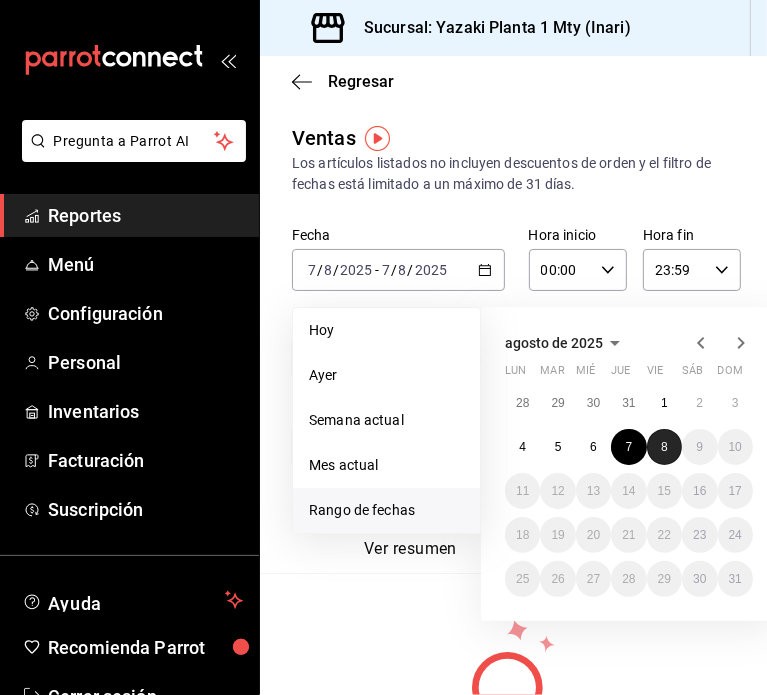 click on "8" at bounding box center [664, 447] 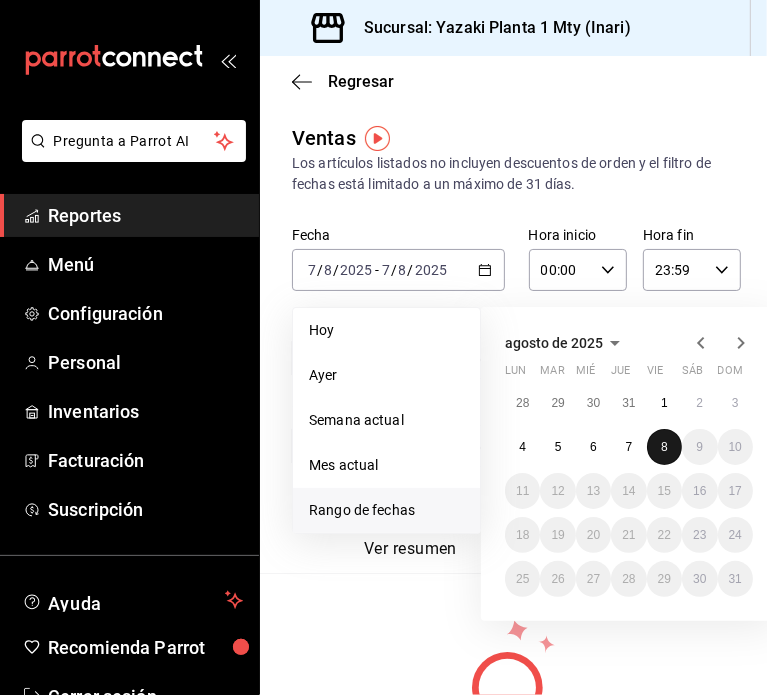 click on "8" at bounding box center (664, 447) 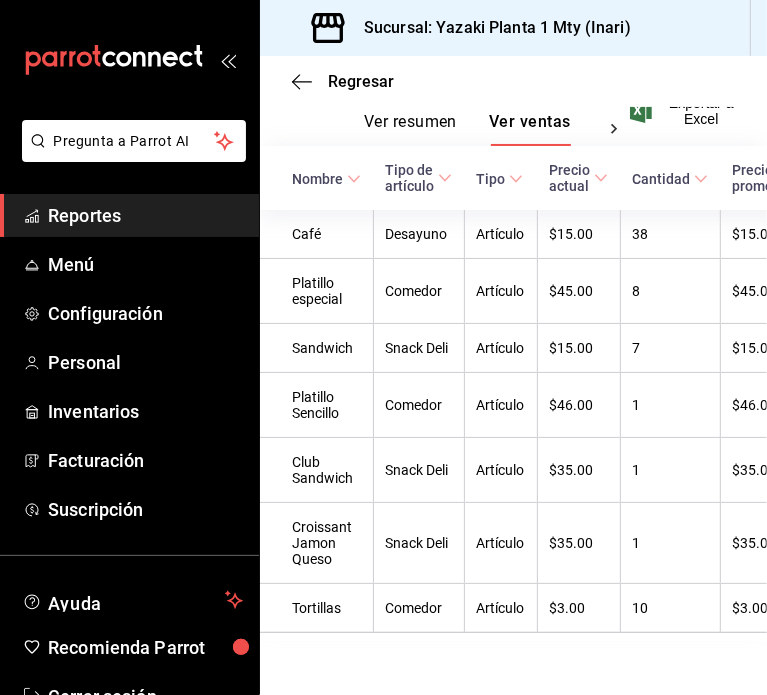 scroll, scrollTop: 462, scrollLeft: 0, axis: vertical 